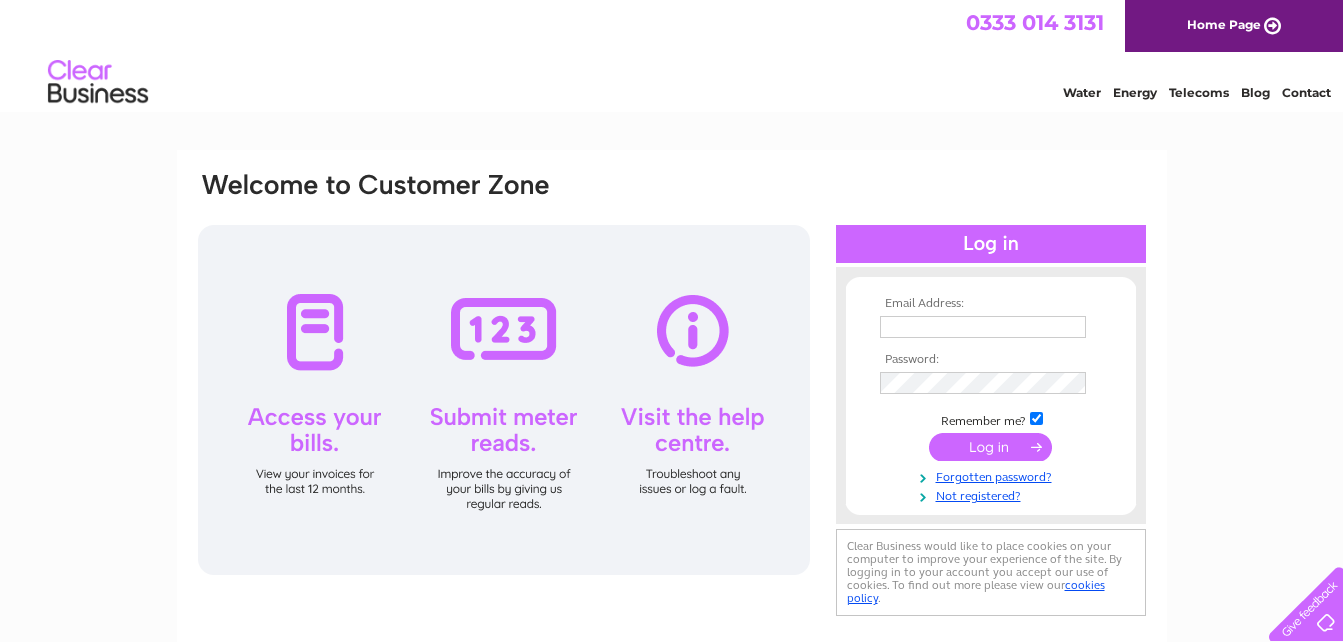 scroll, scrollTop: 0, scrollLeft: 0, axis: both 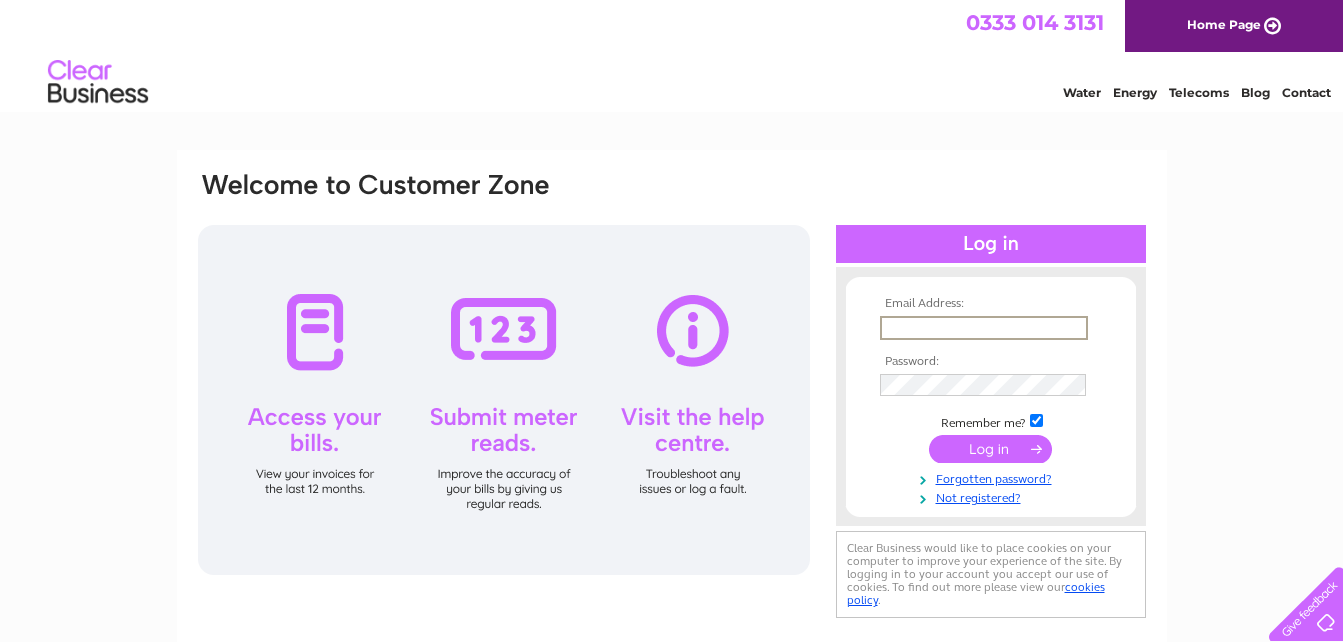 click at bounding box center (984, 328) 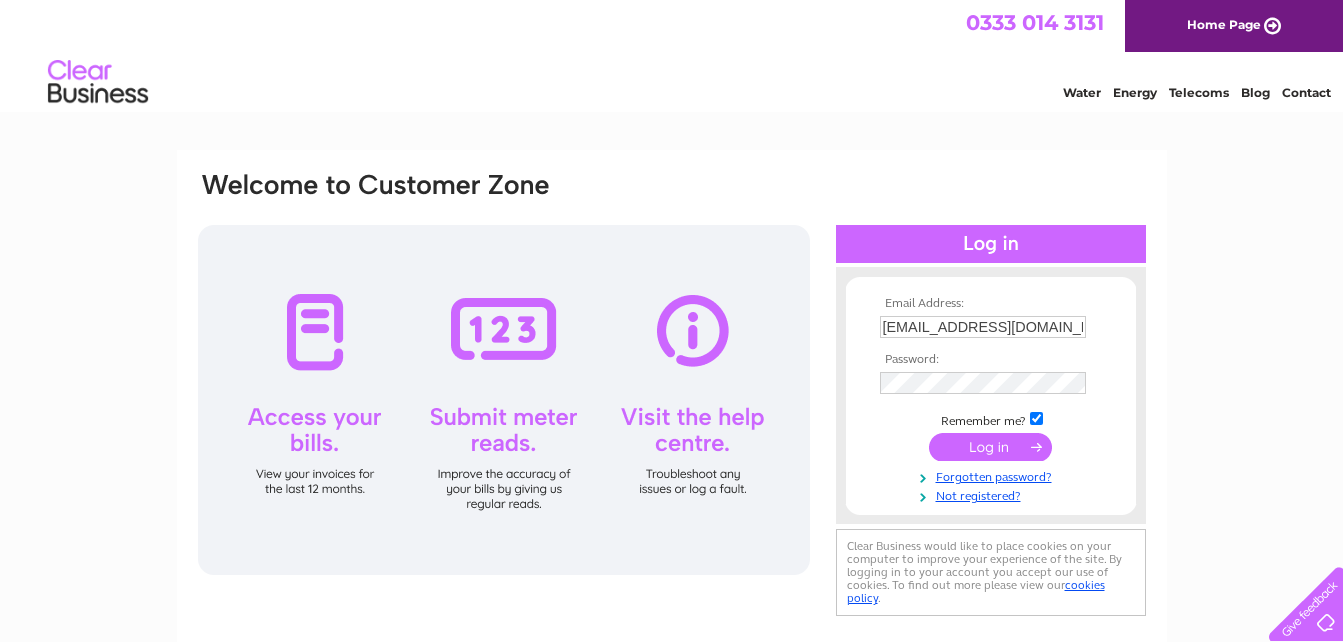 click at bounding box center [990, 447] 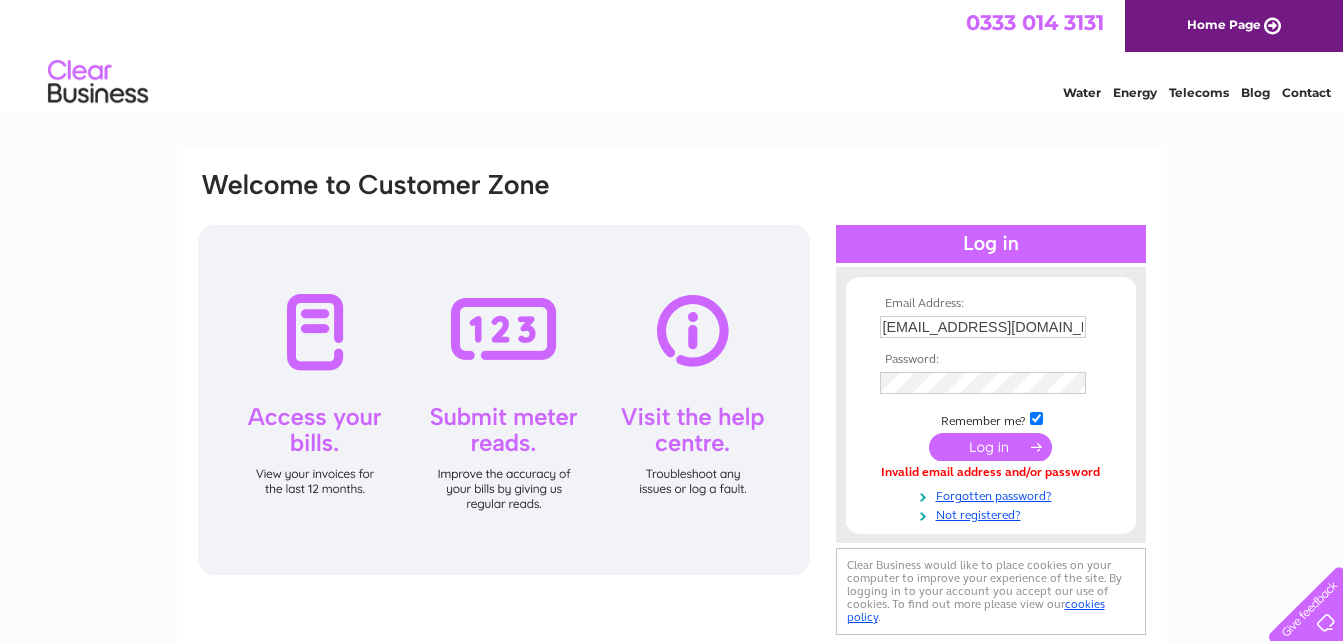 scroll, scrollTop: 0, scrollLeft: 0, axis: both 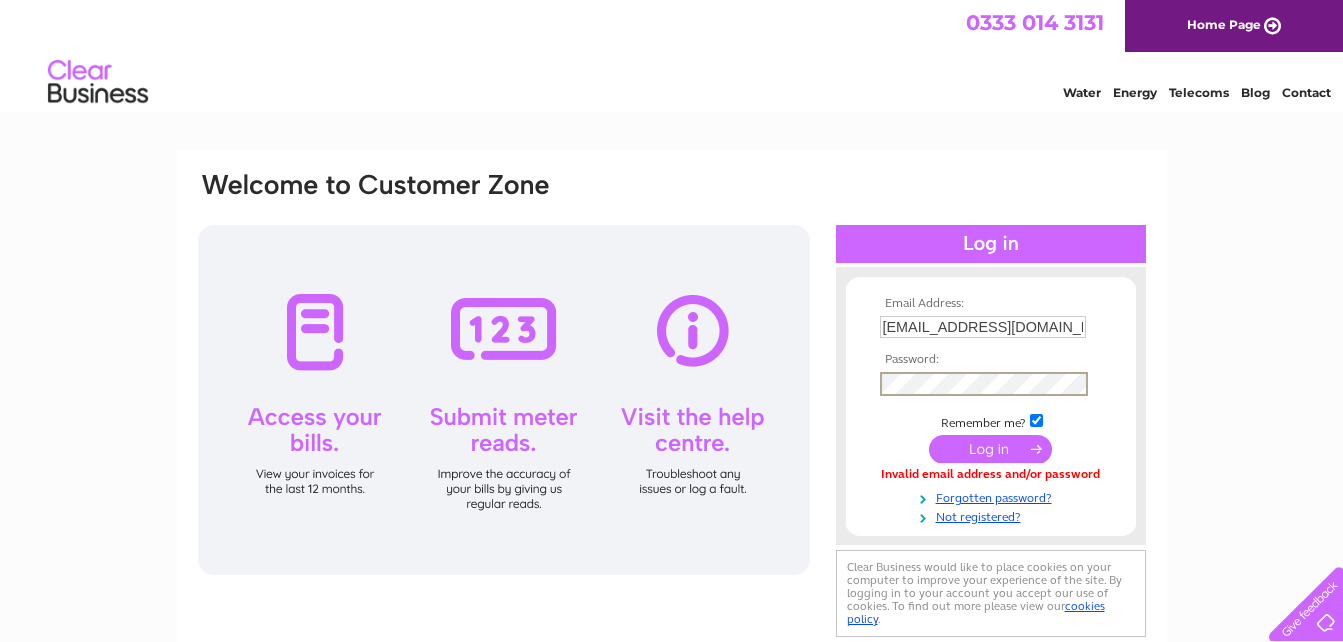 click at bounding box center (990, 449) 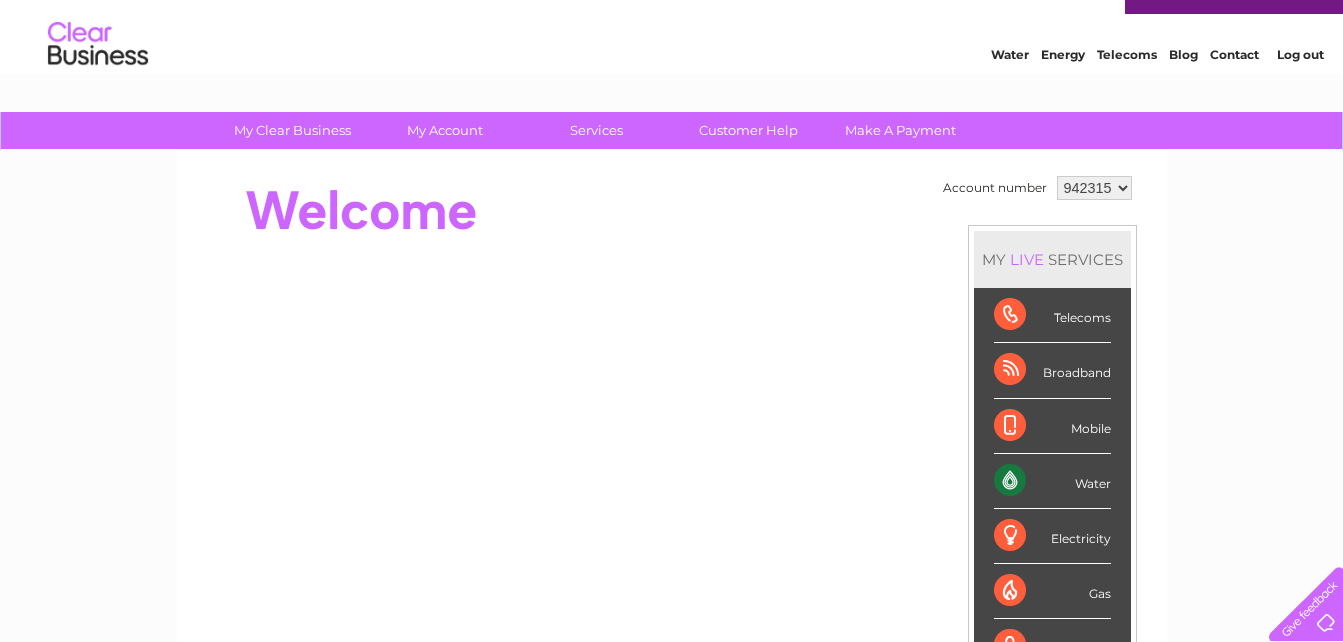 scroll, scrollTop: 0, scrollLeft: 0, axis: both 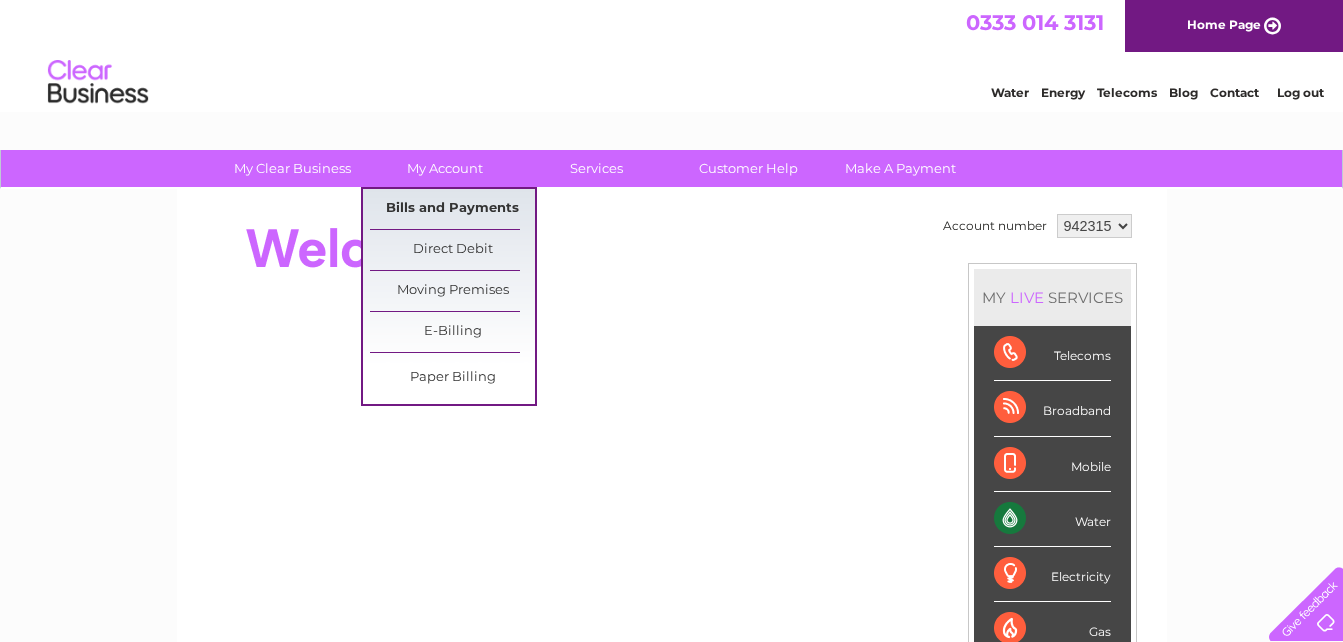 click on "Bills and Payments" at bounding box center (452, 209) 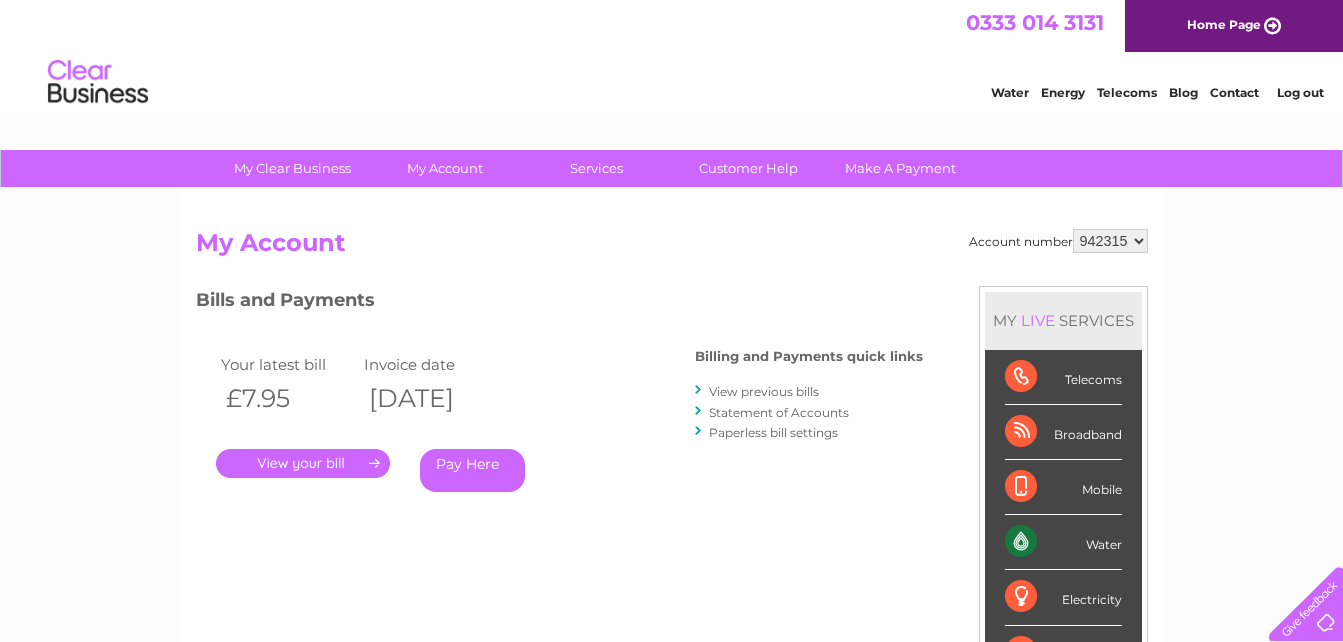 scroll, scrollTop: 0, scrollLeft: 0, axis: both 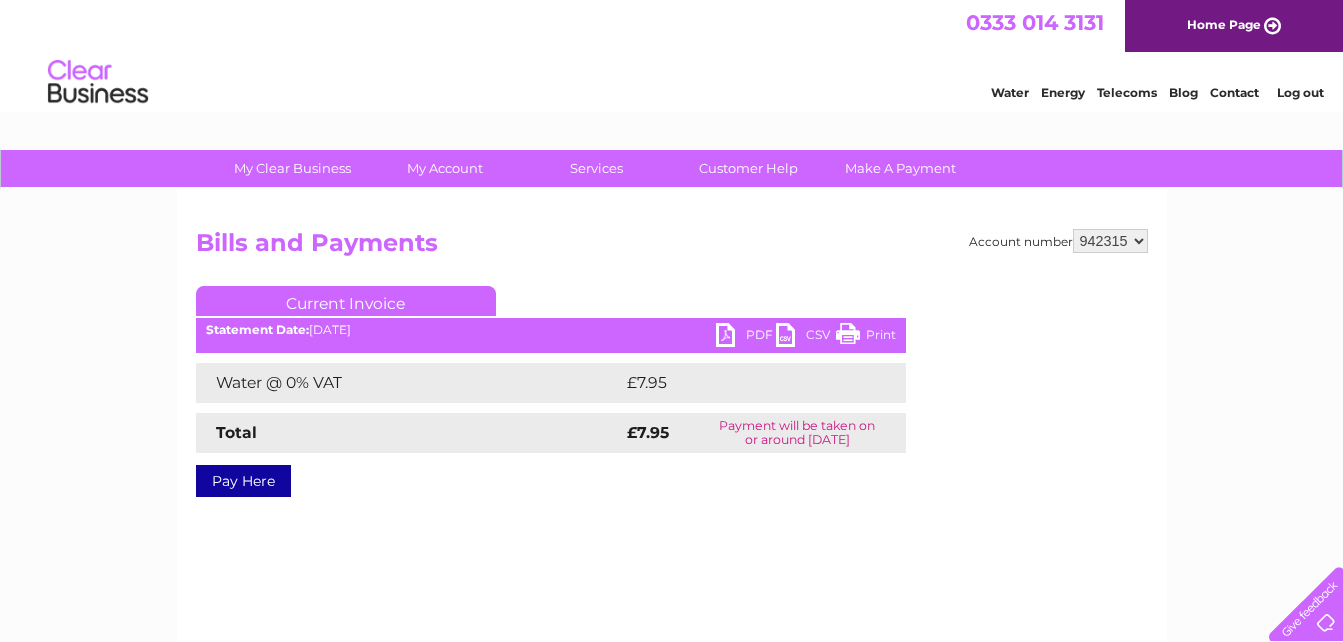 click on "PDF" at bounding box center [746, 337] 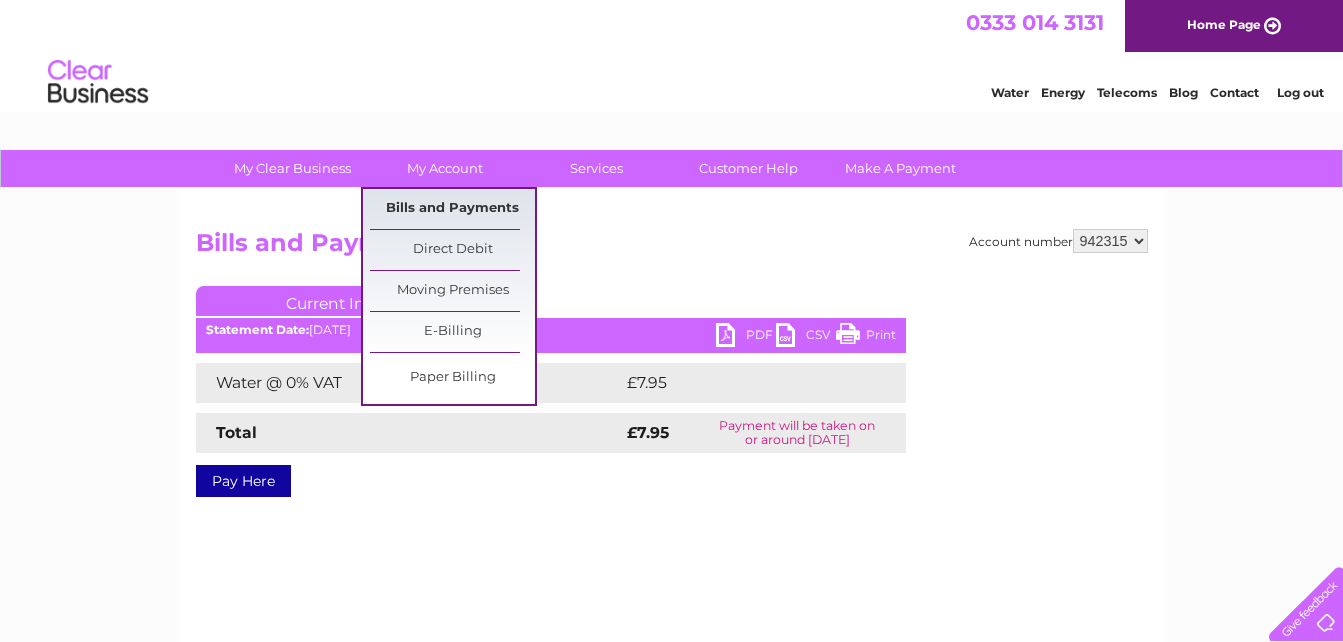 click on "Bills and Payments" at bounding box center (452, 209) 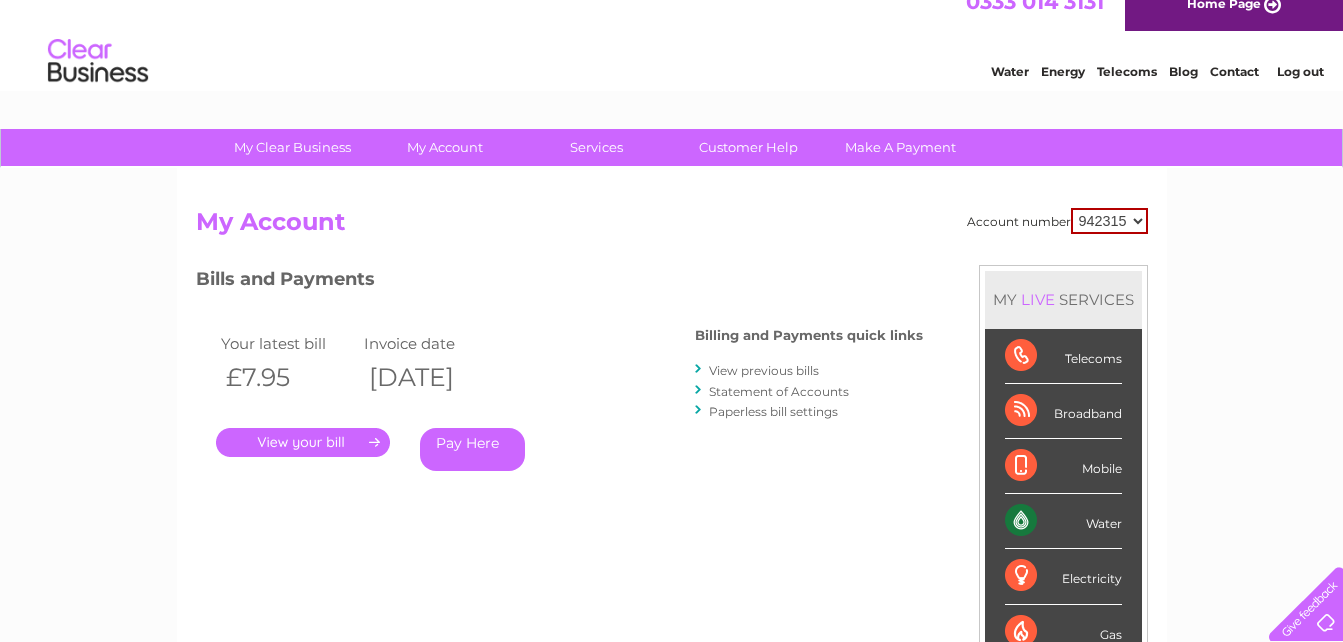 scroll, scrollTop: 0, scrollLeft: 0, axis: both 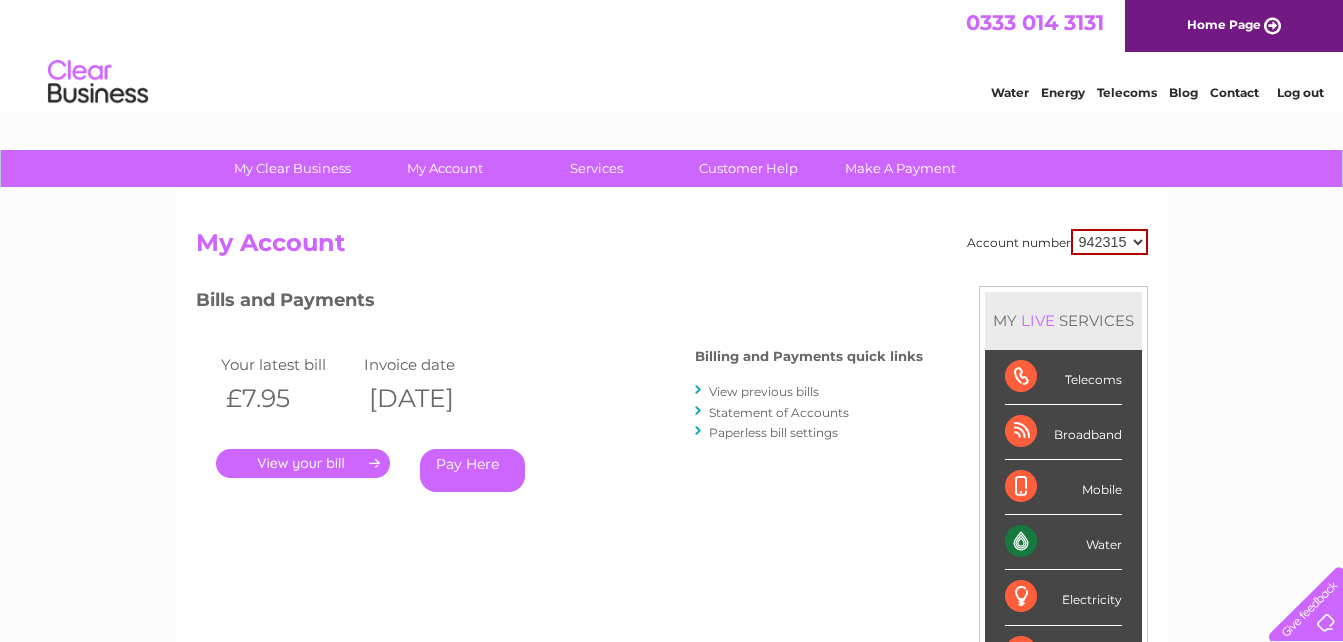 click on "View previous bills" at bounding box center (764, 391) 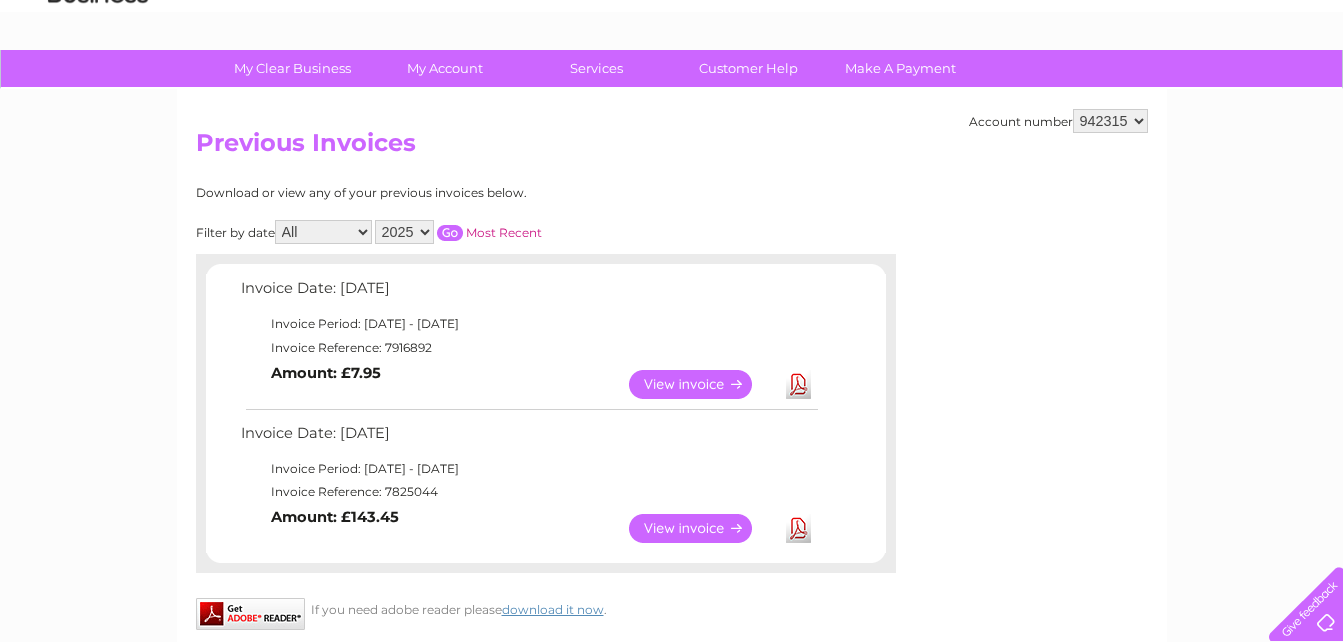 scroll, scrollTop: 200, scrollLeft: 0, axis: vertical 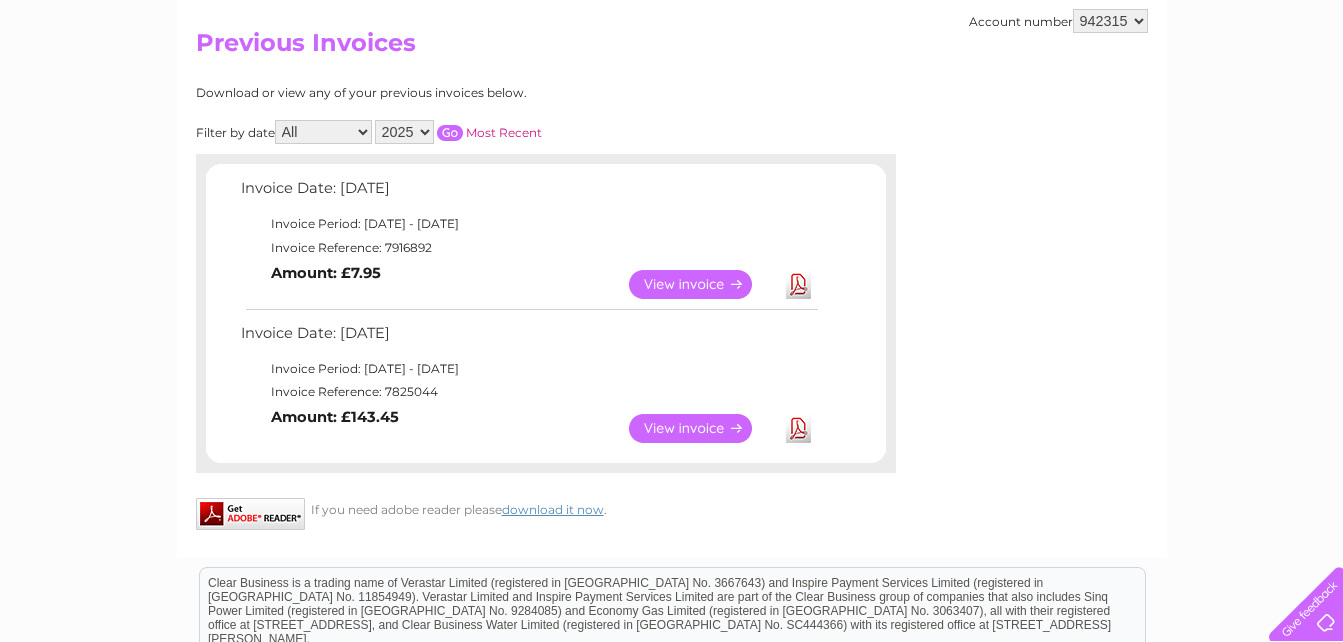 click on "View" at bounding box center [702, 428] 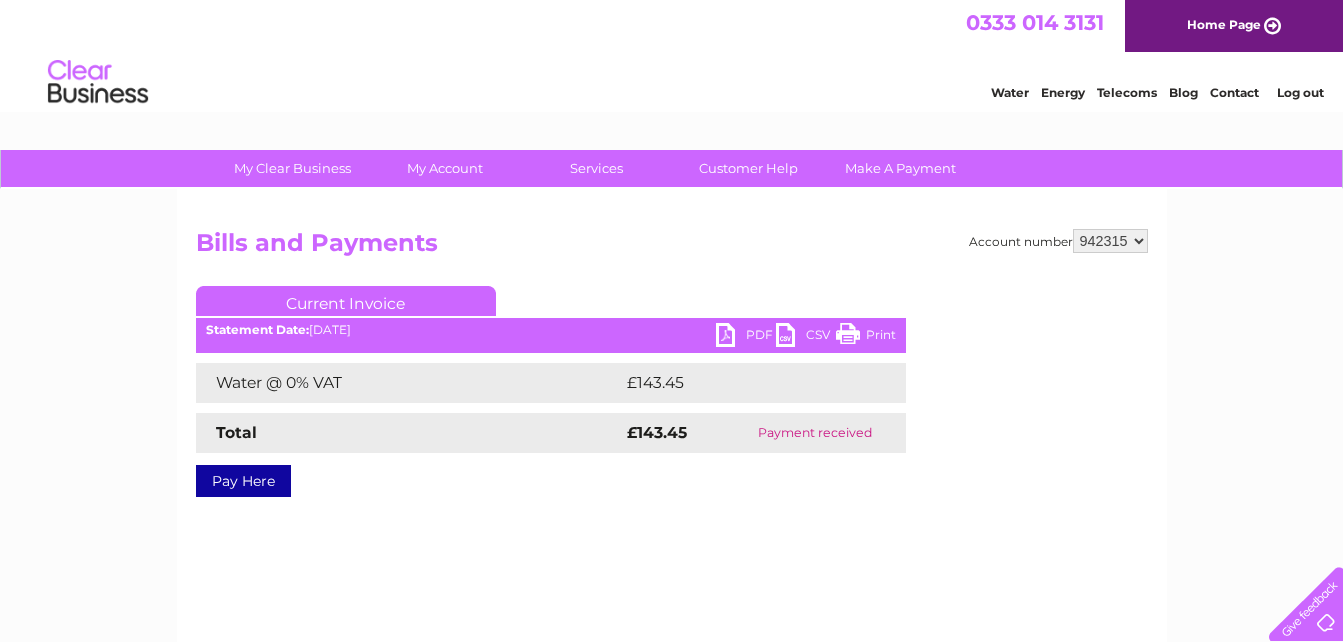scroll, scrollTop: 0, scrollLeft: 0, axis: both 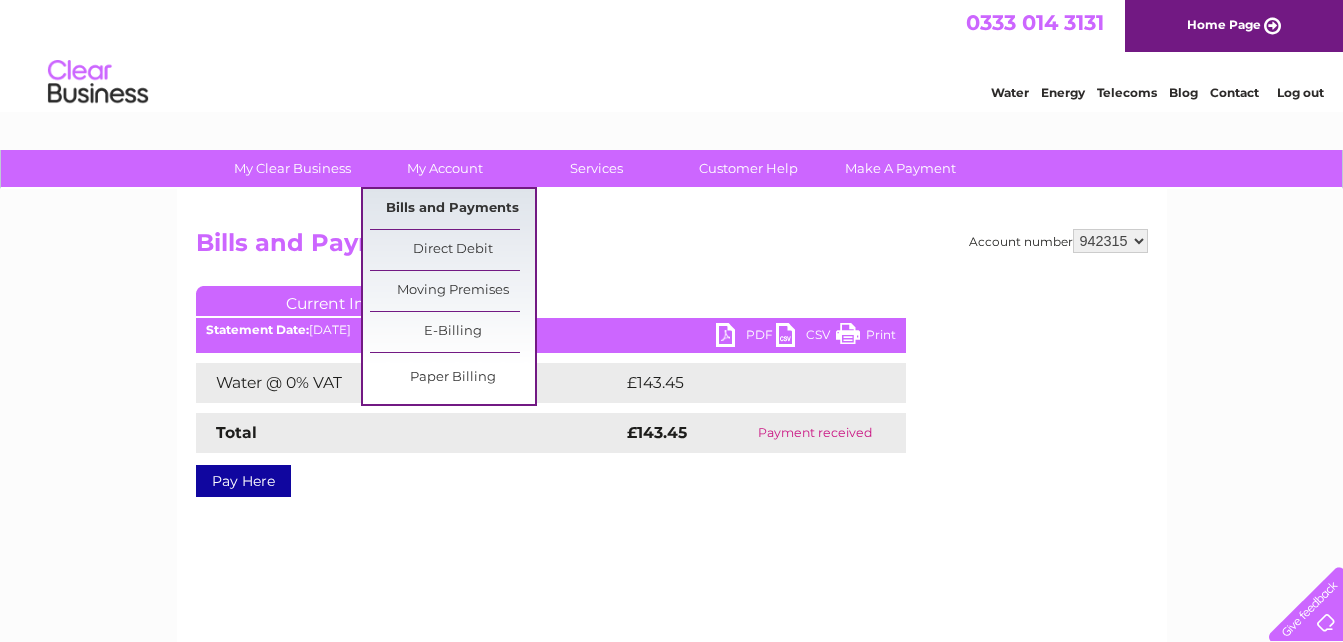 click on "Bills and Payments" at bounding box center [452, 209] 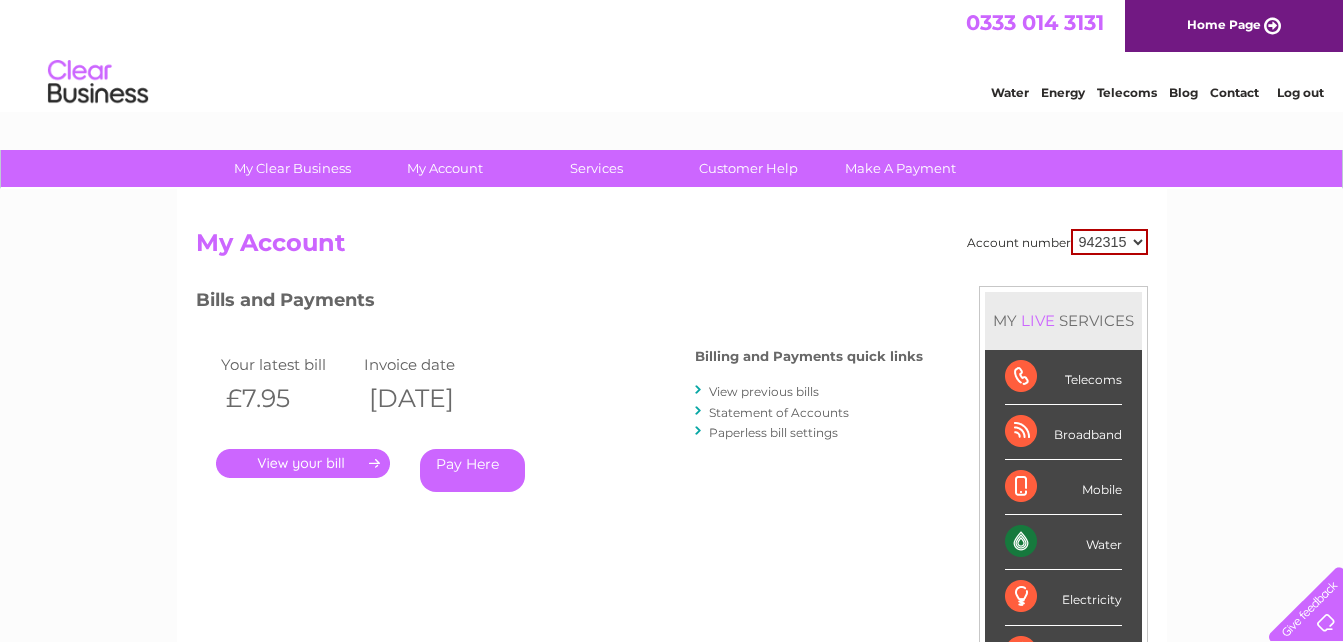 scroll, scrollTop: 0, scrollLeft: 0, axis: both 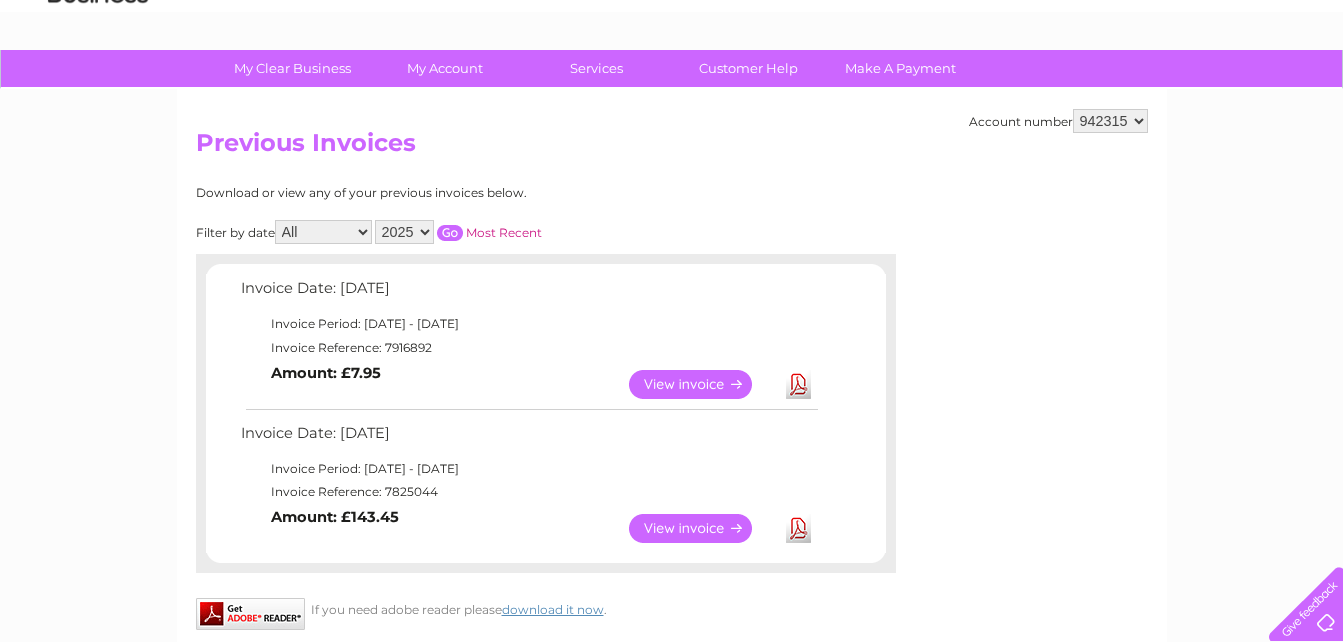 click on "2025
2024
2023
2022" at bounding box center [404, 232] 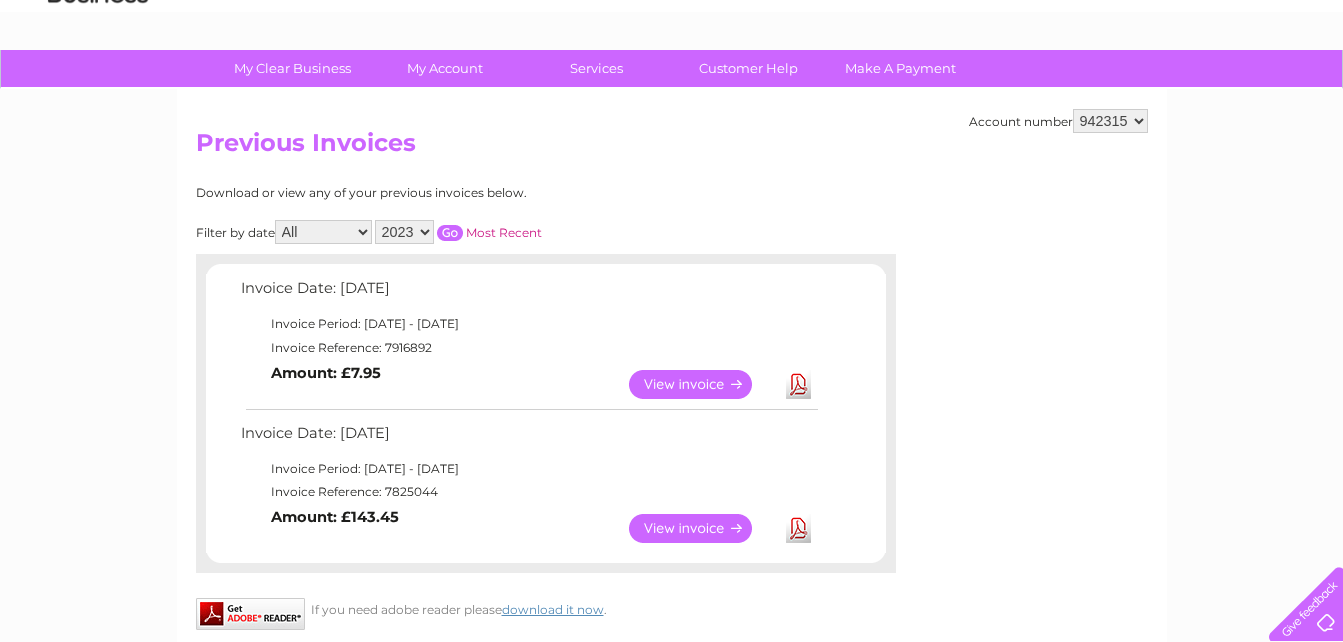 click on "2025
2024
2023
2022" at bounding box center (404, 232) 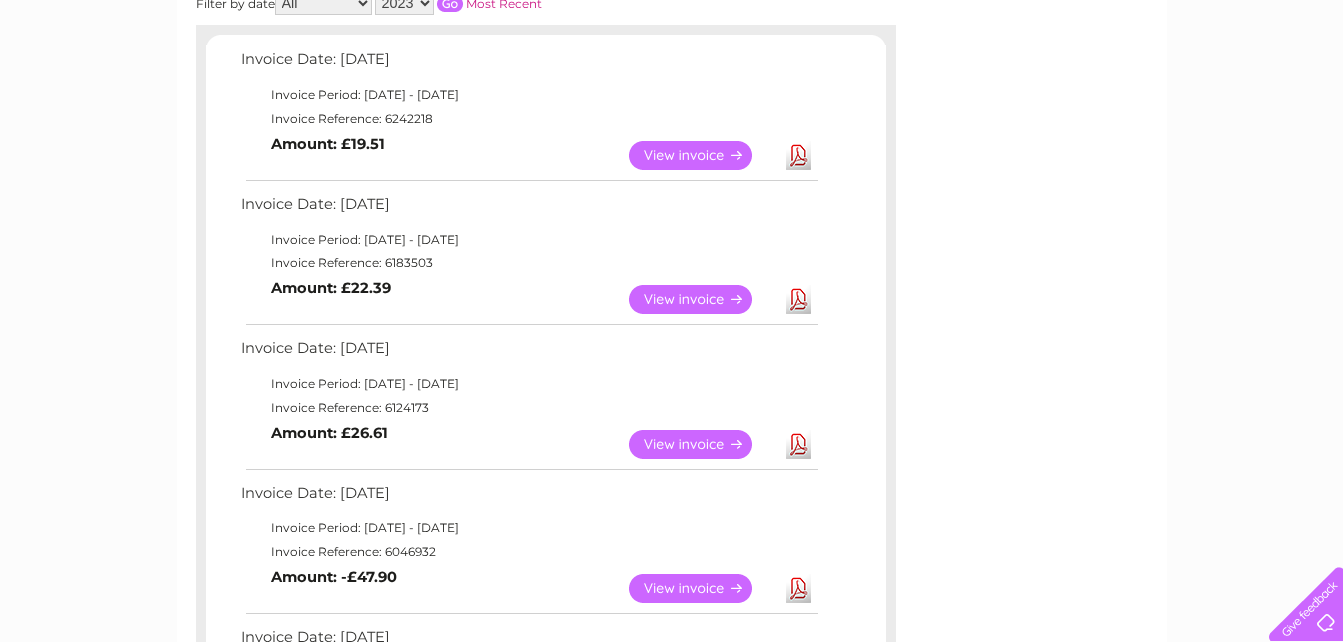 scroll, scrollTop: 200, scrollLeft: 0, axis: vertical 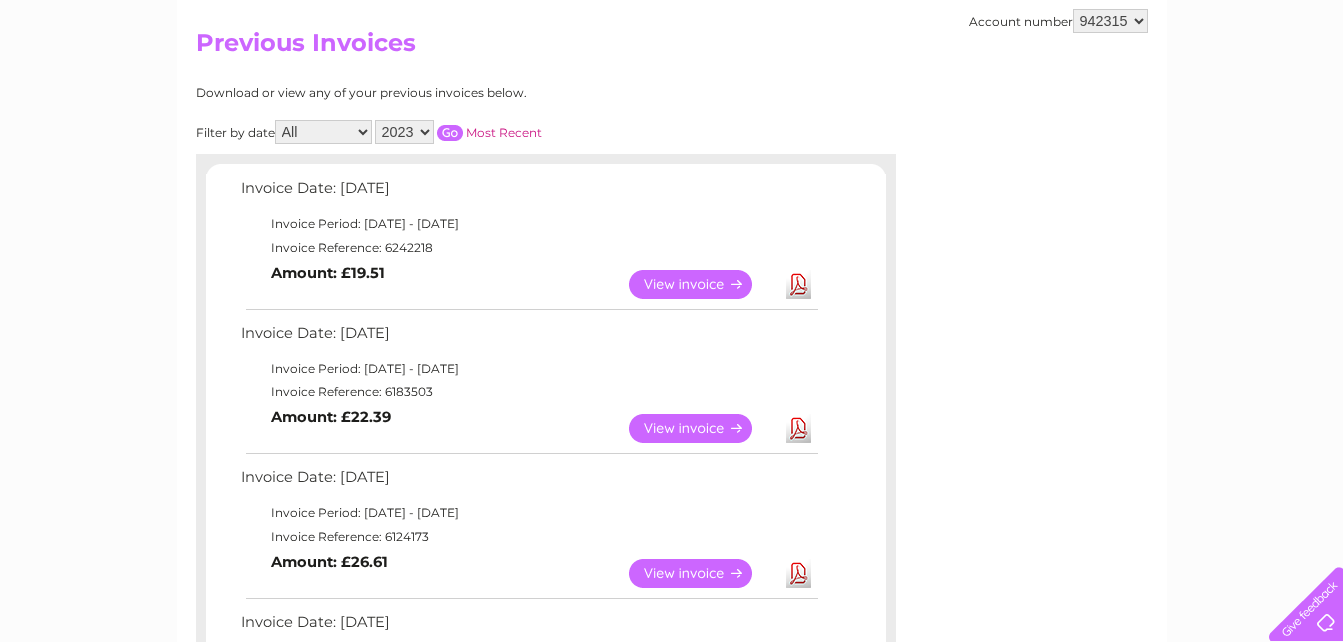 click on "2025
2024
2023
2022" at bounding box center (404, 132) 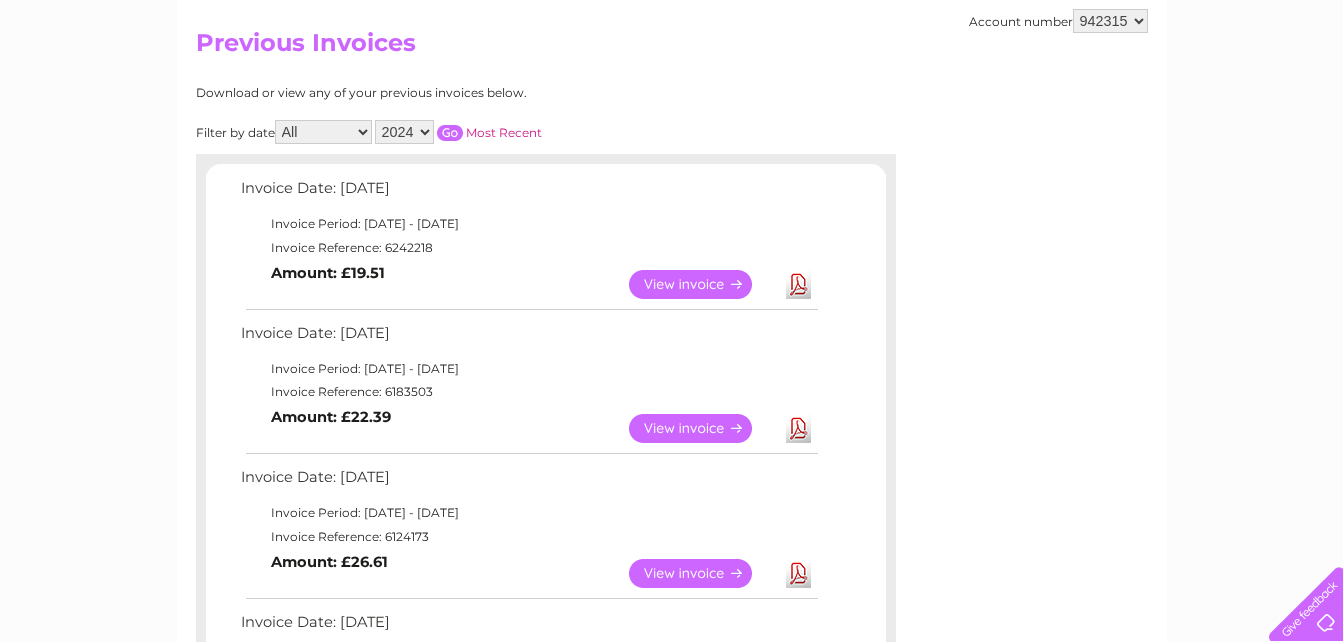 click on "2025
2024
2023
2022" at bounding box center (404, 132) 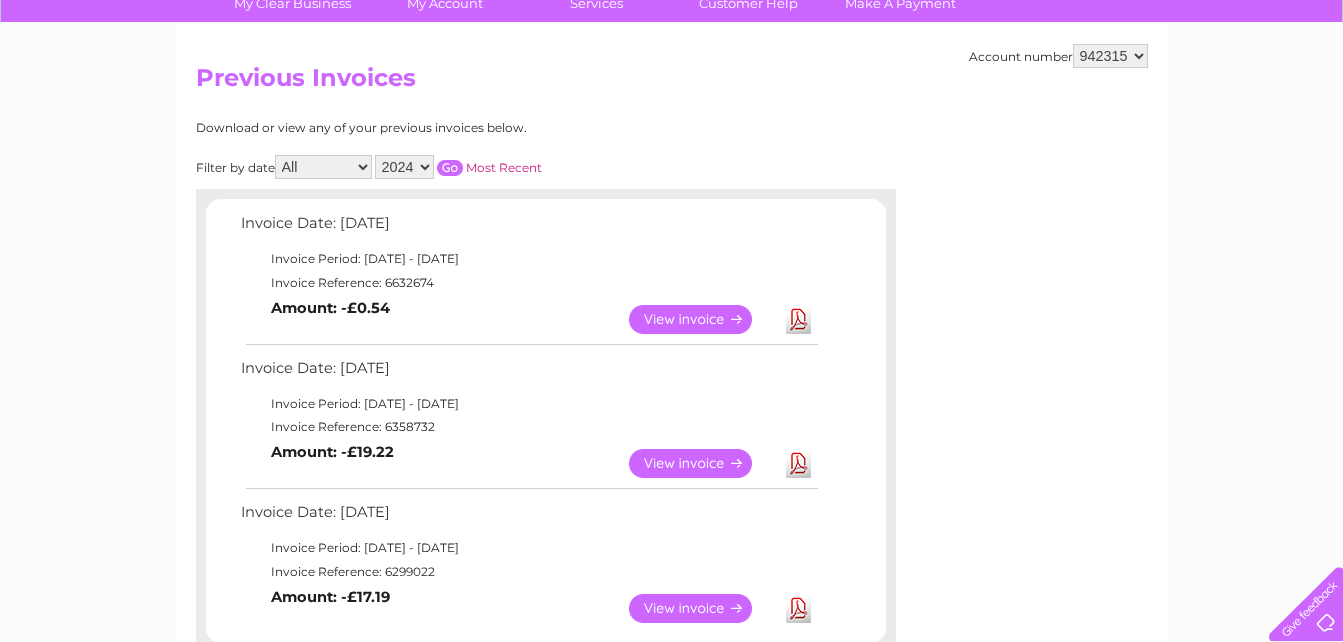 scroll, scrollTop: 200, scrollLeft: 0, axis: vertical 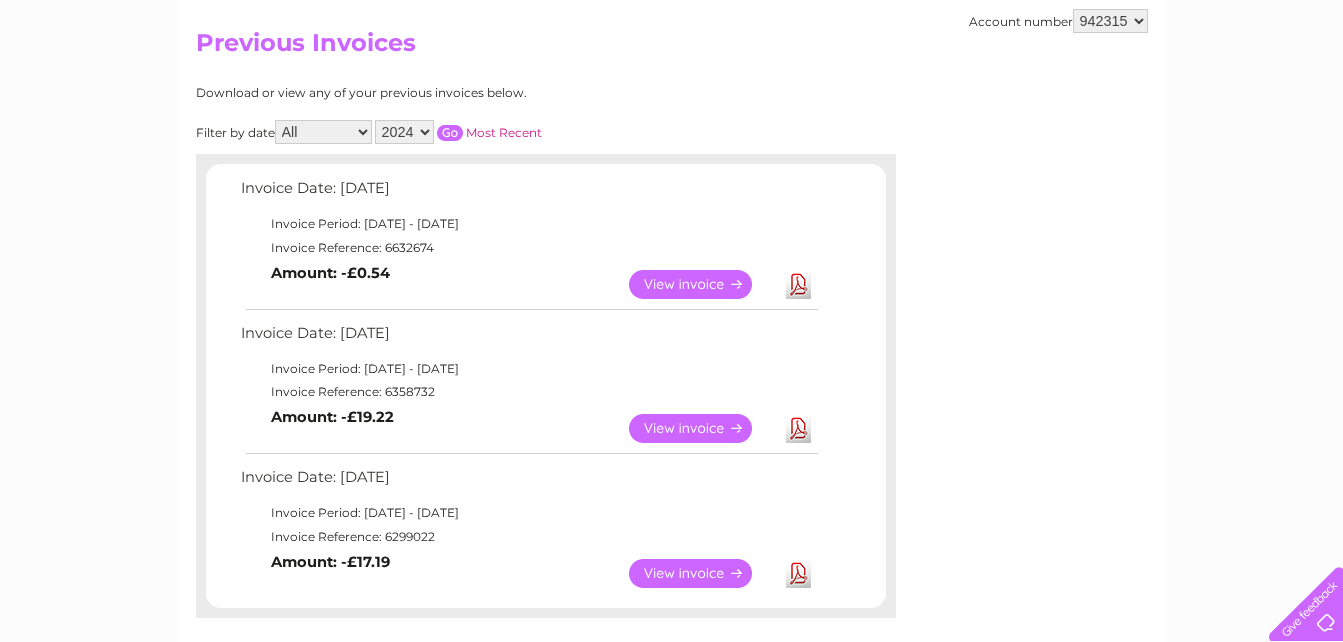 click on "2025
2024
2023
2022" at bounding box center (404, 132) 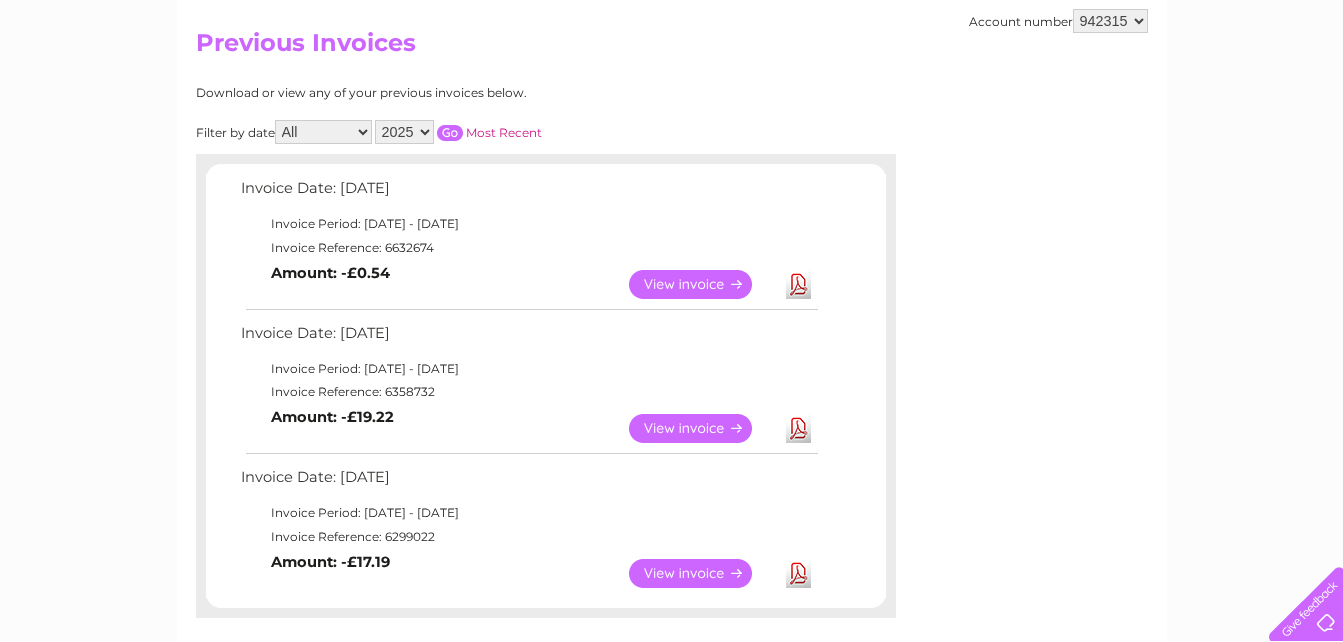 click on "2025
2024
2023
2022" at bounding box center [404, 132] 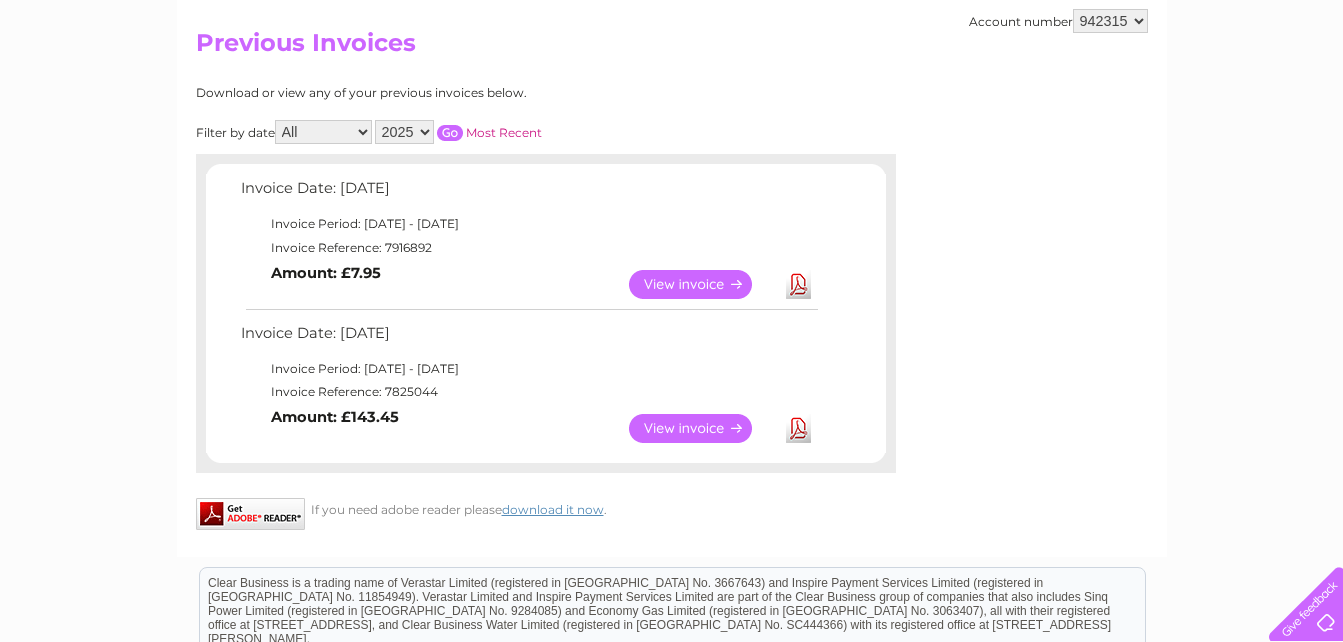 click on "View" at bounding box center [702, 428] 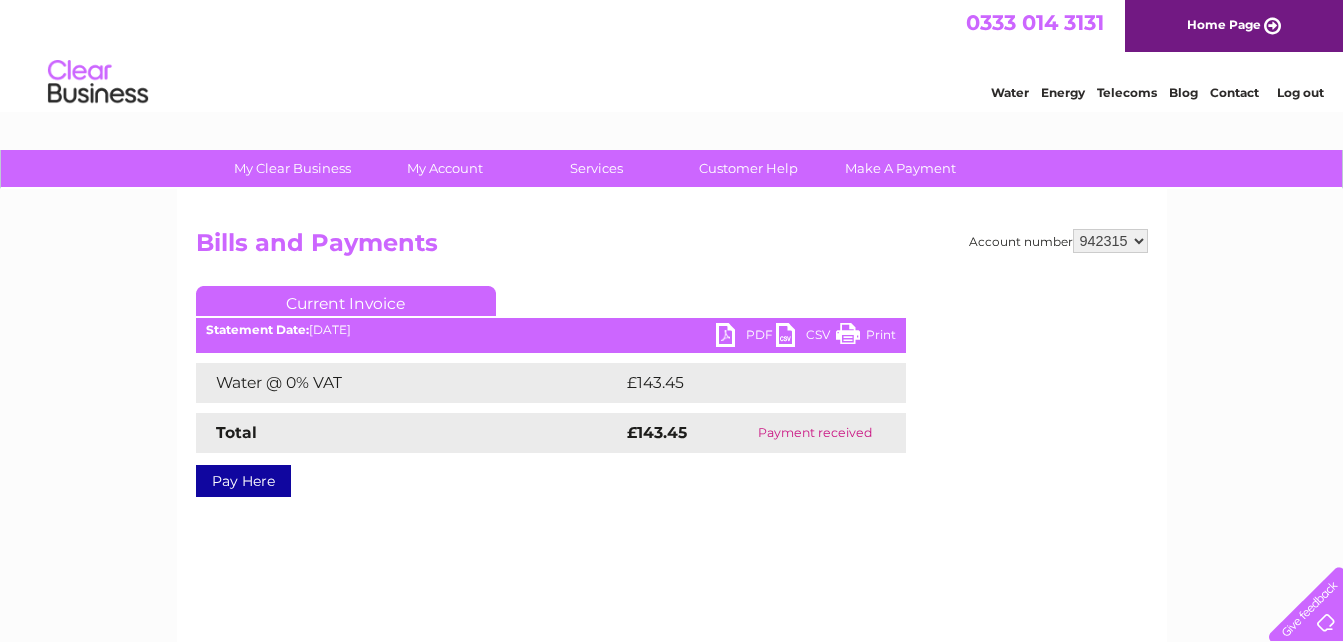 scroll, scrollTop: 0, scrollLeft: 0, axis: both 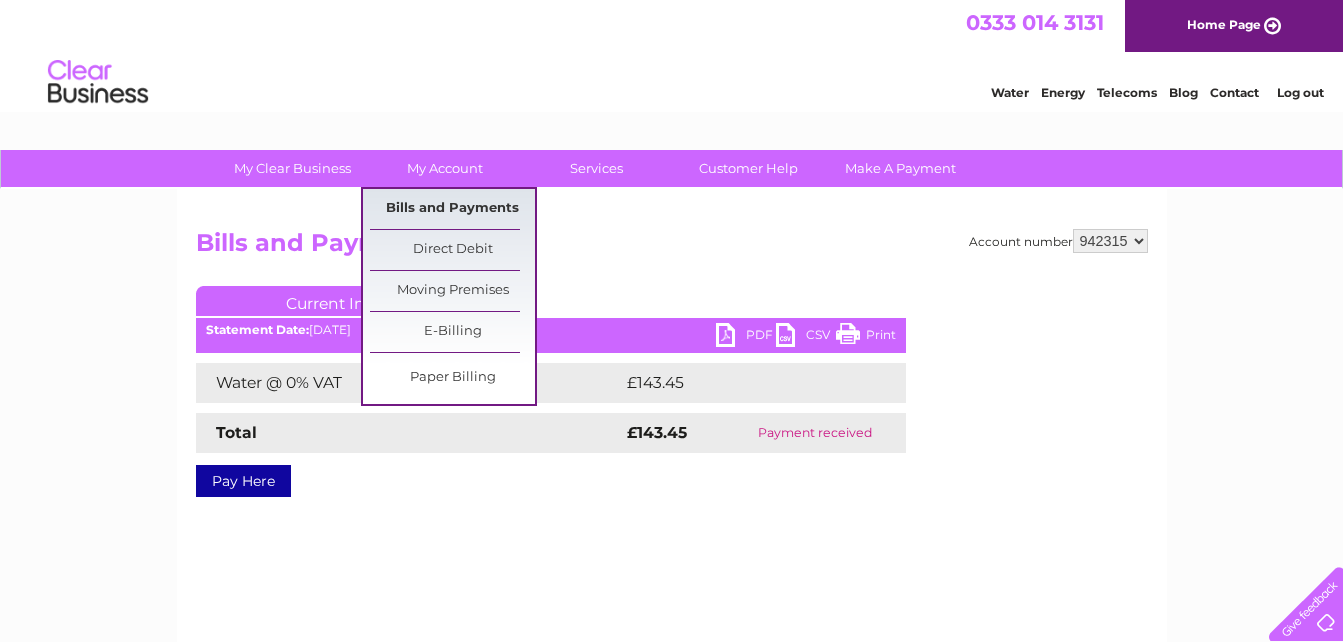 click on "Bills and Payments" at bounding box center (452, 209) 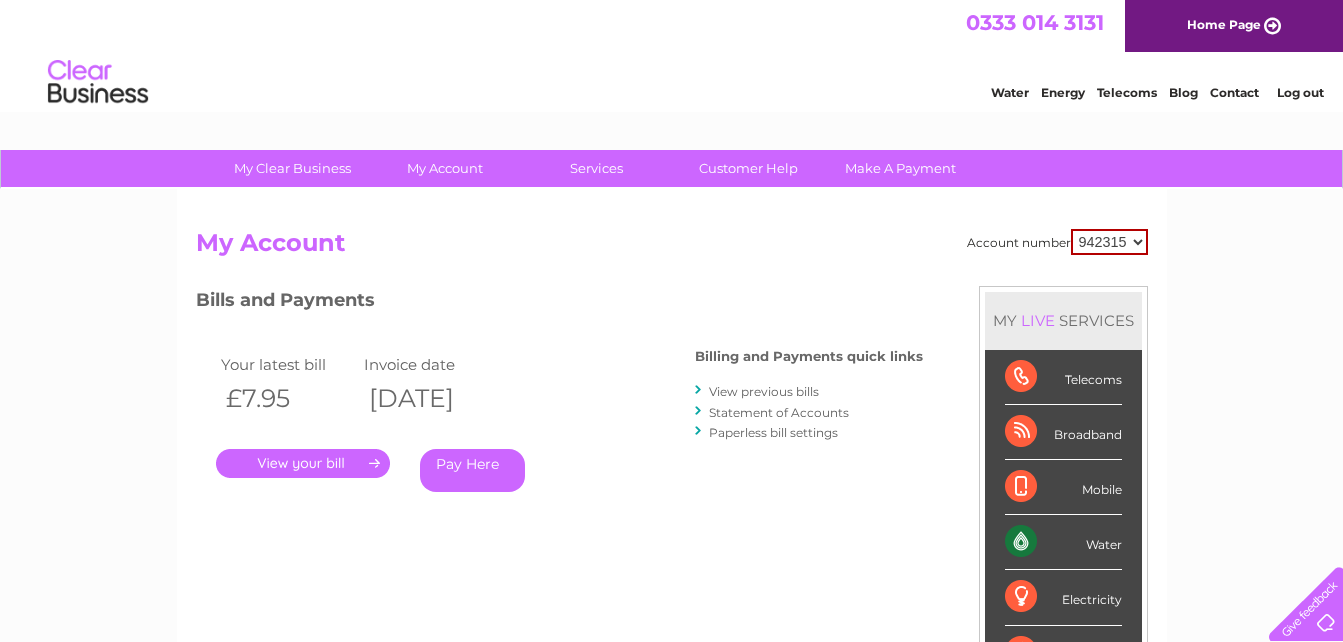 scroll, scrollTop: 0, scrollLeft: 0, axis: both 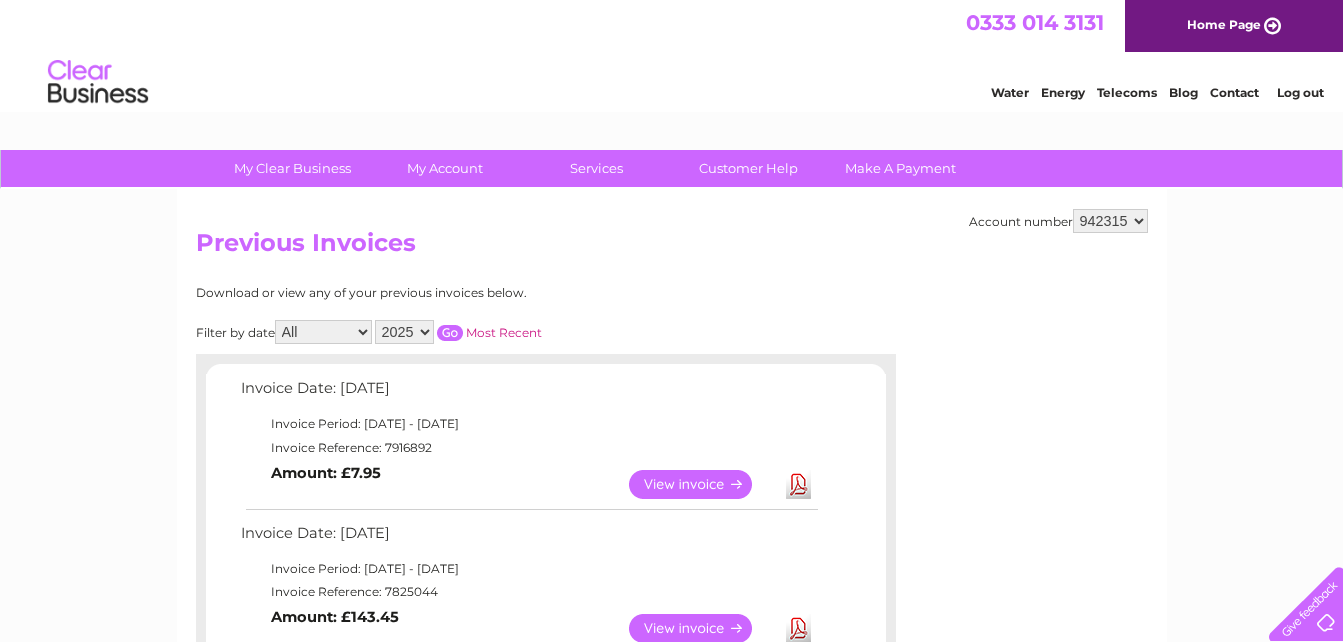 click on "2025
2024
2023
2022" at bounding box center (404, 332) 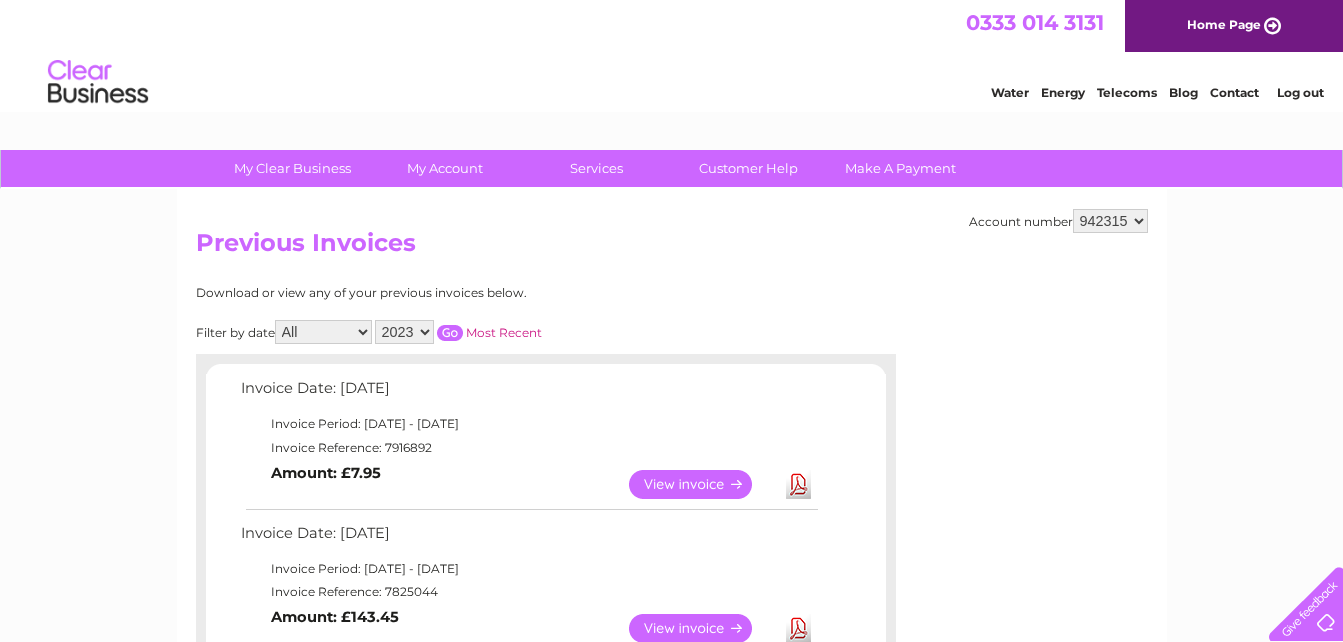 click on "2025
2024
2023
2022" at bounding box center [404, 332] 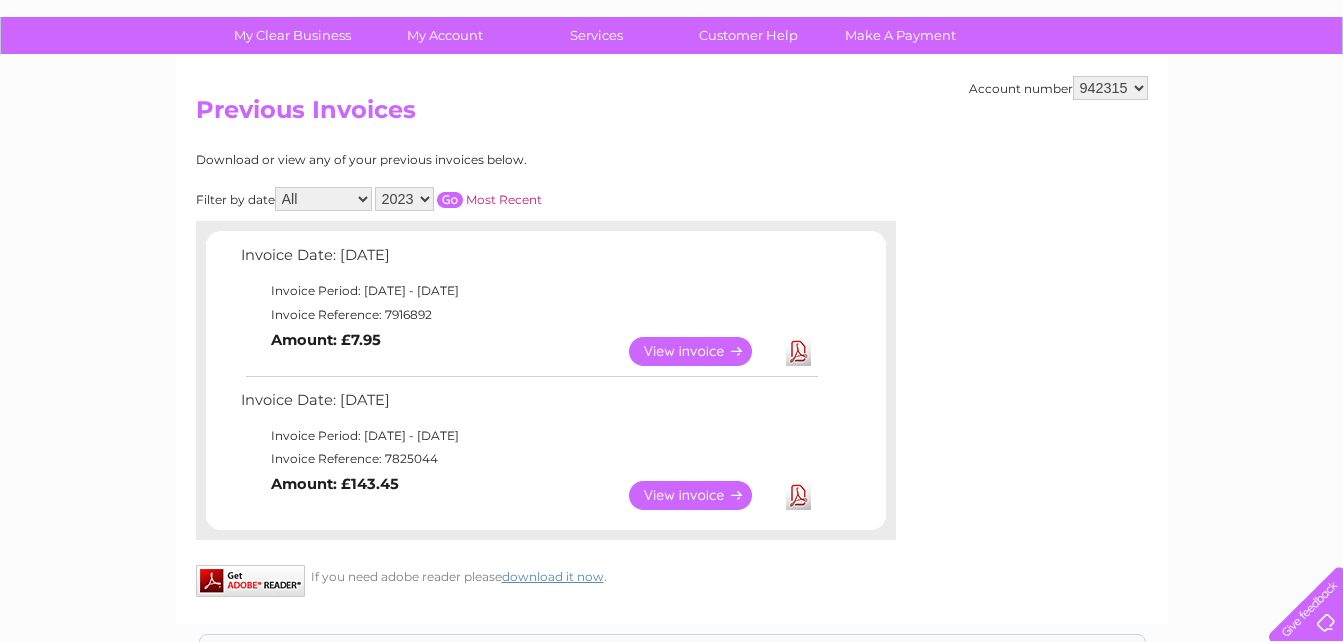 scroll, scrollTop: 100, scrollLeft: 0, axis: vertical 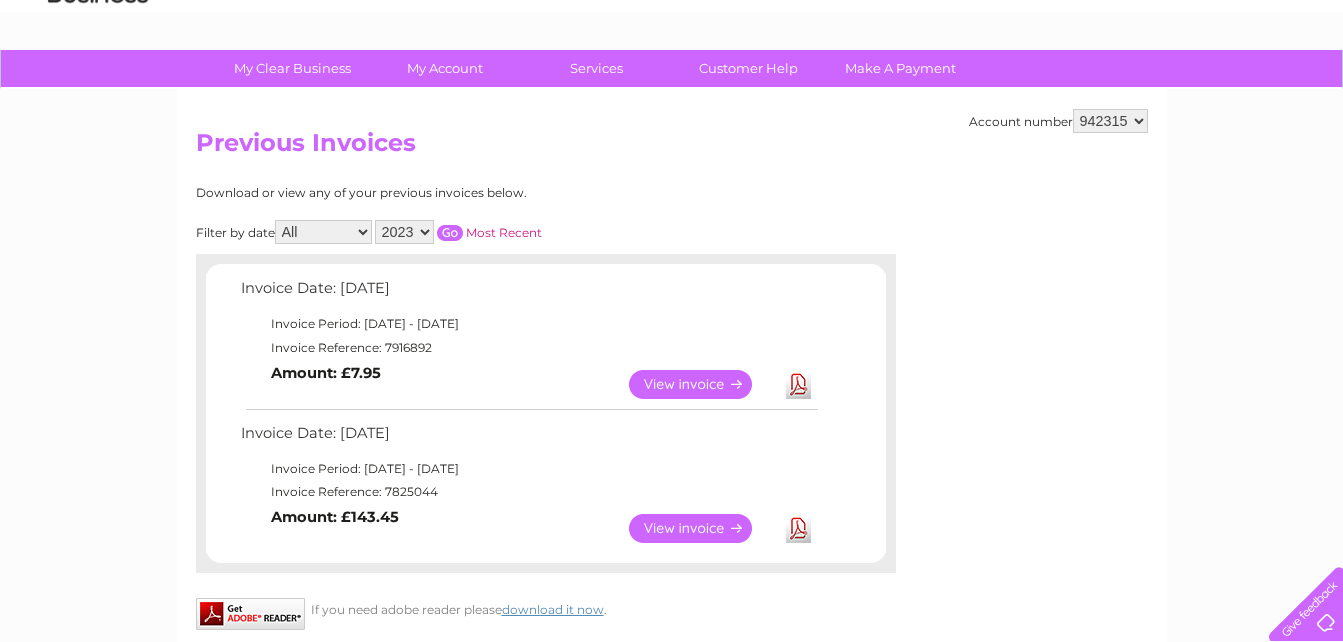 click at bounding box center (450, 233) 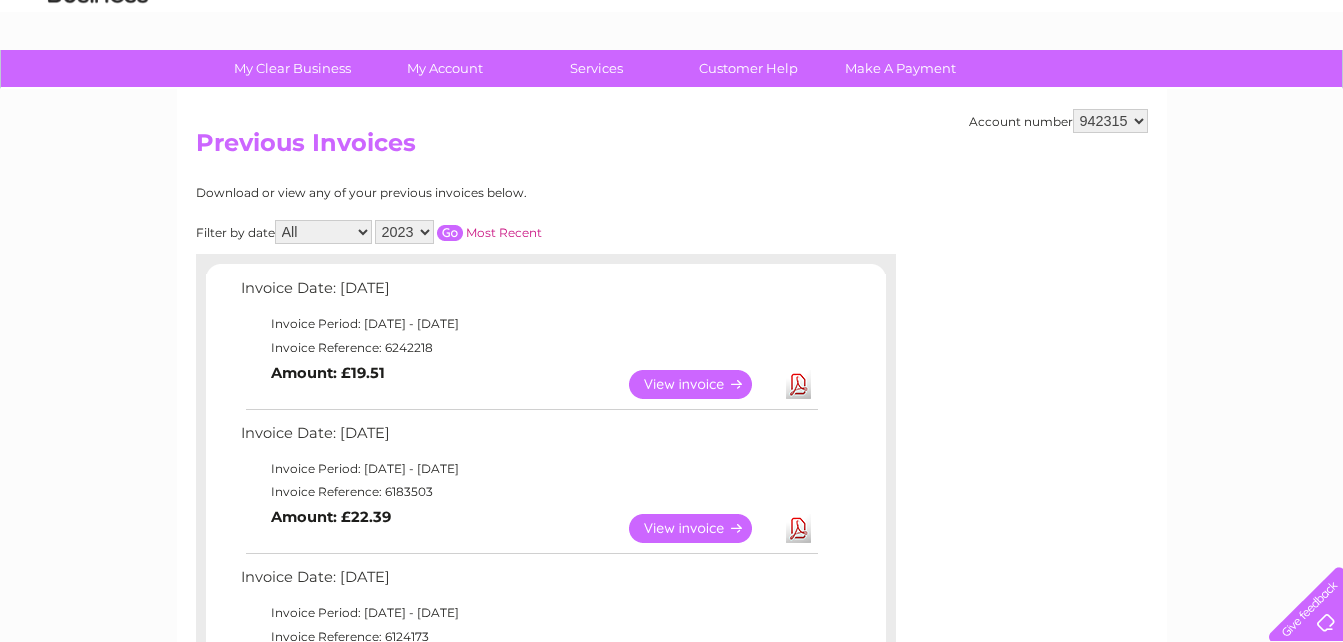 click on "View" at bounding box center [702, 384] 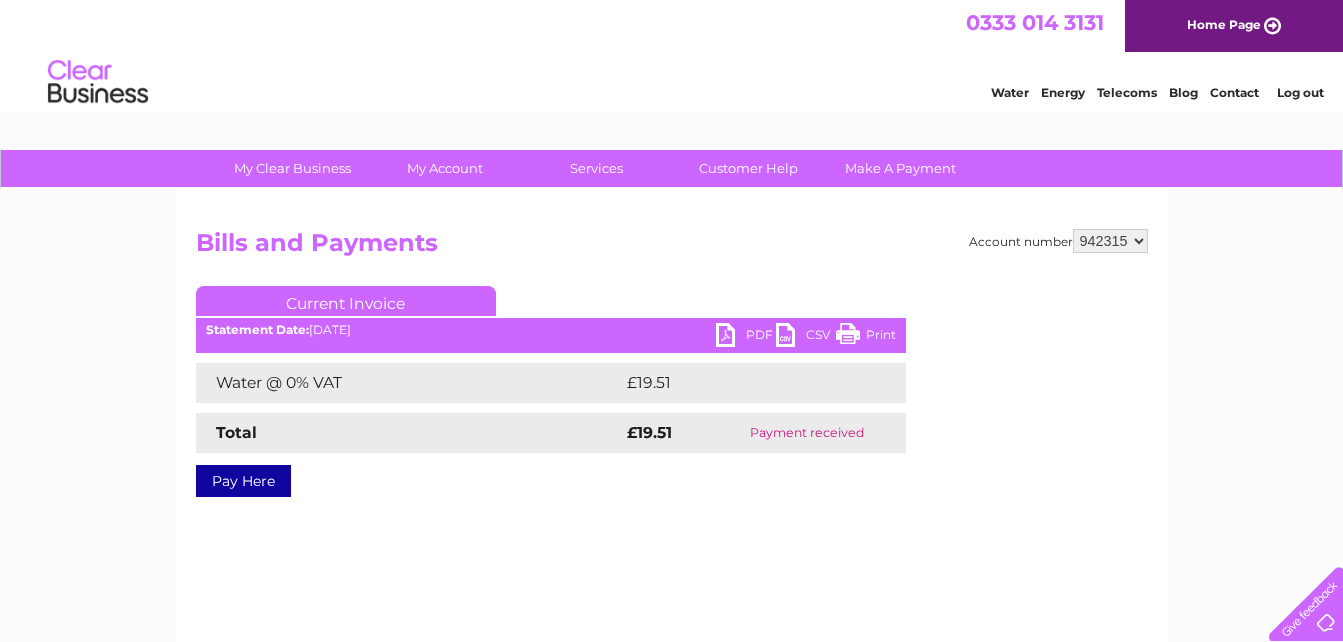 scroll, scrollTop: 0, scrollLeft: 0, axis: both 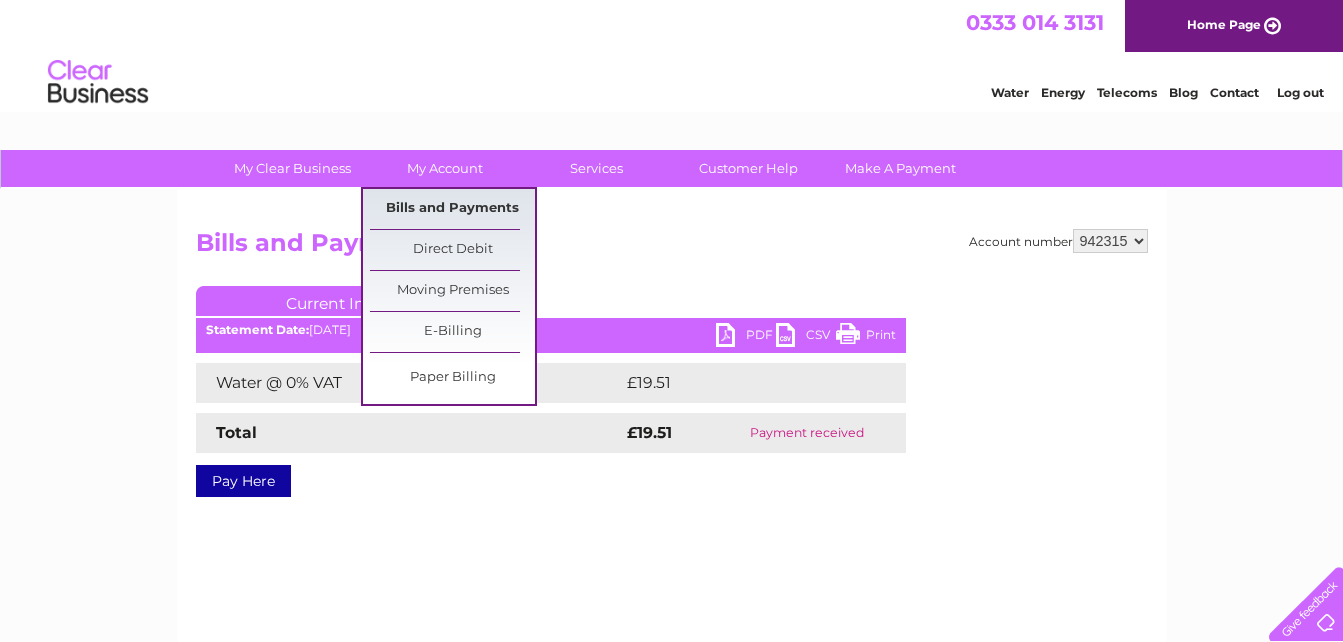 click on "Bills and Payments" at bounding box center [452, 209] 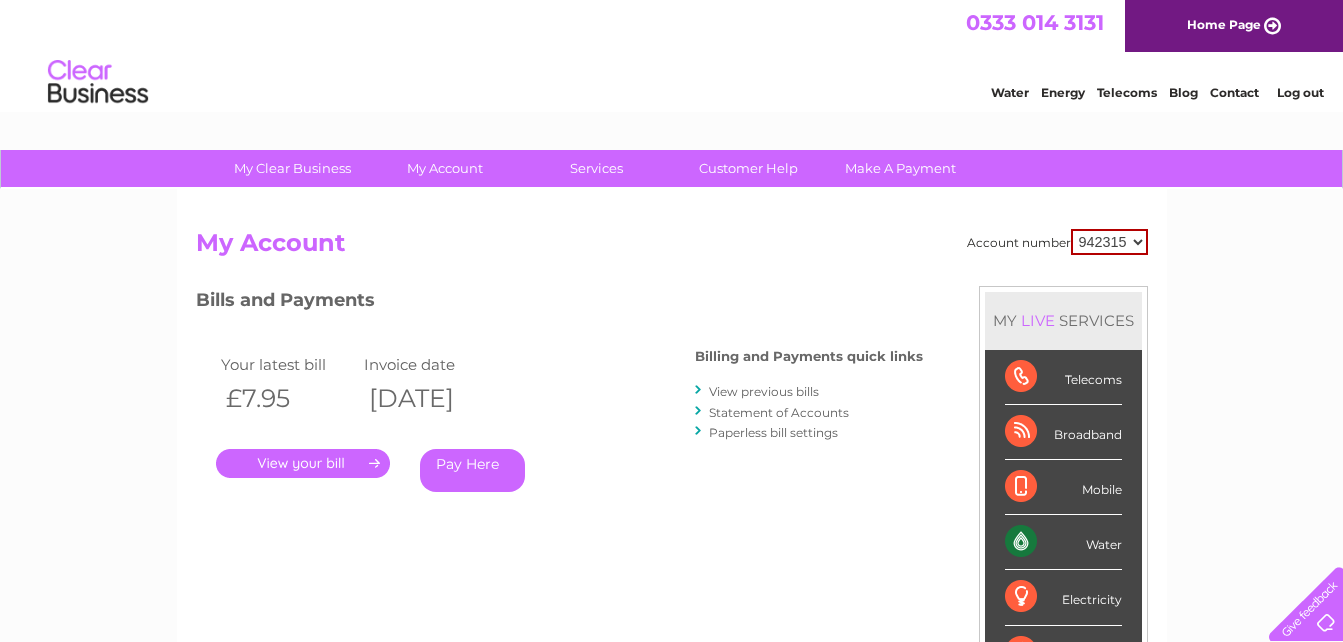 scroll, scrollTop: 0, scrollLeft: 0, axis: both 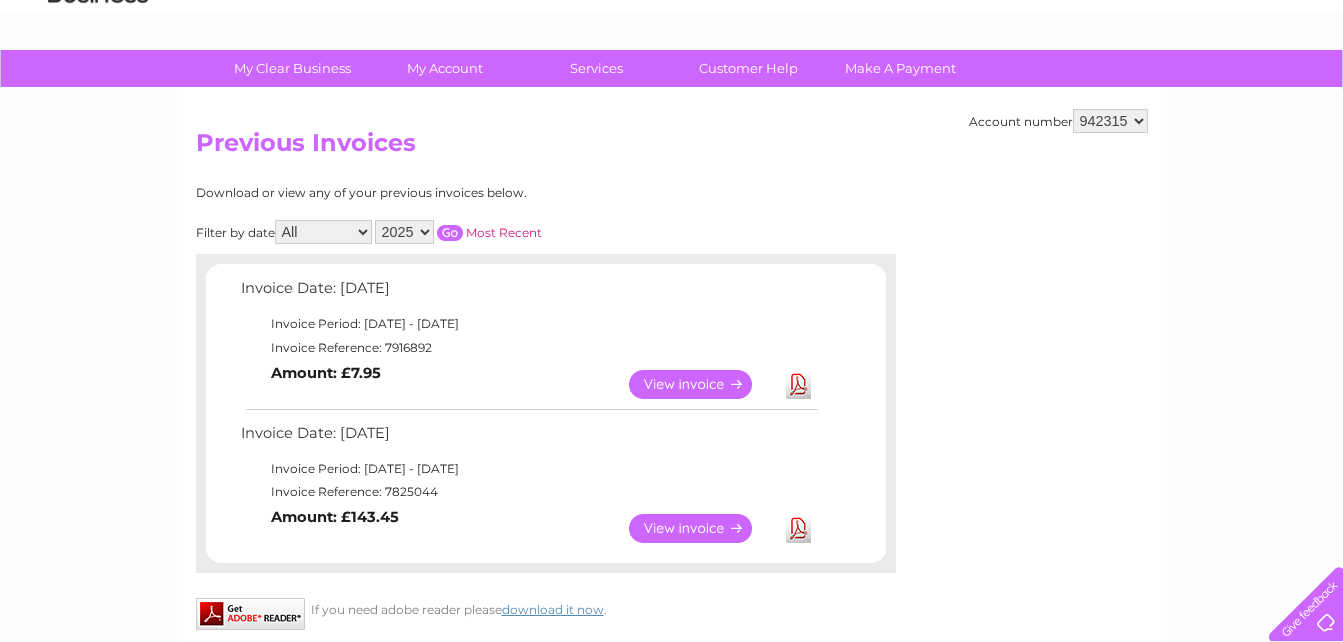 click on "2025
2024
2023
2022" at bounding box center [404, 232] 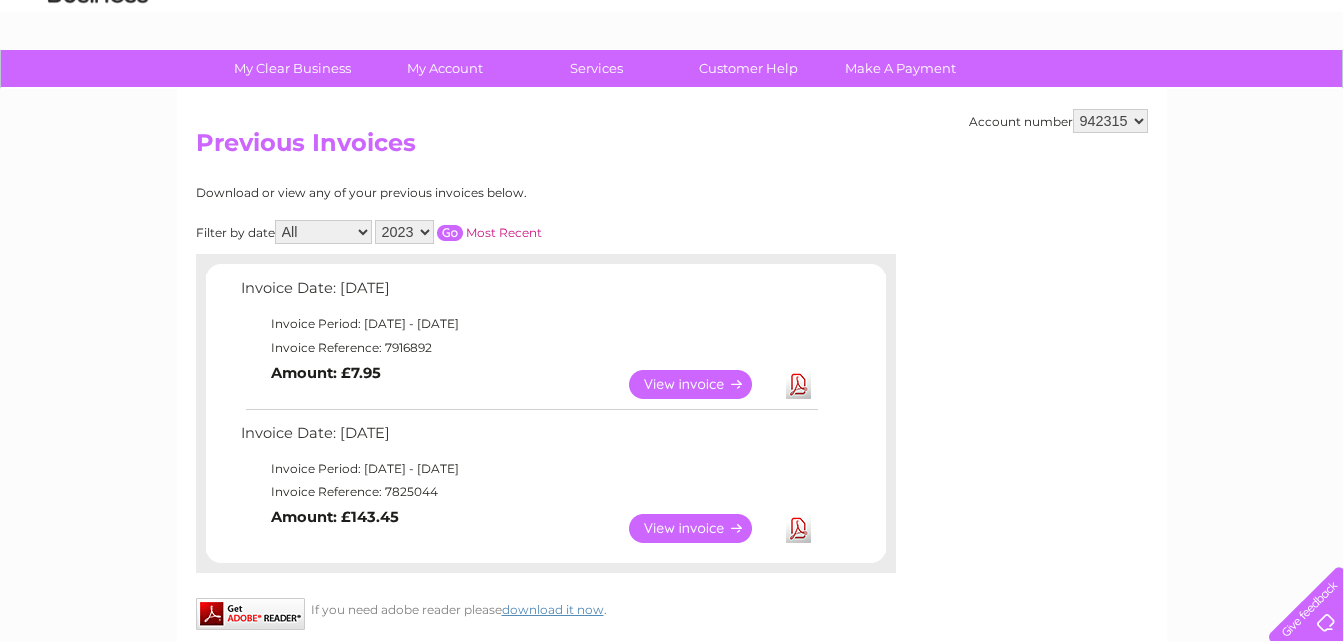 click on "2025
2024
2023
2022" at bounding box center (404, 232) 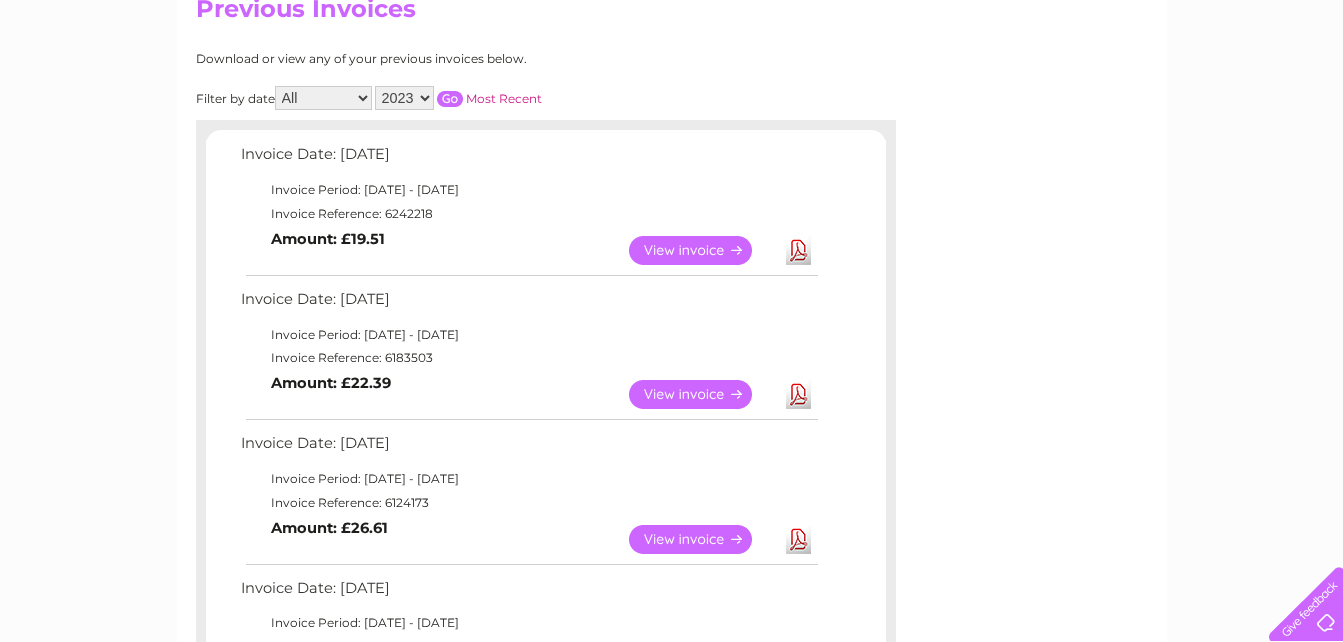 scroll, scrollTop: 200, scrollLeft: 0, axis: vertical 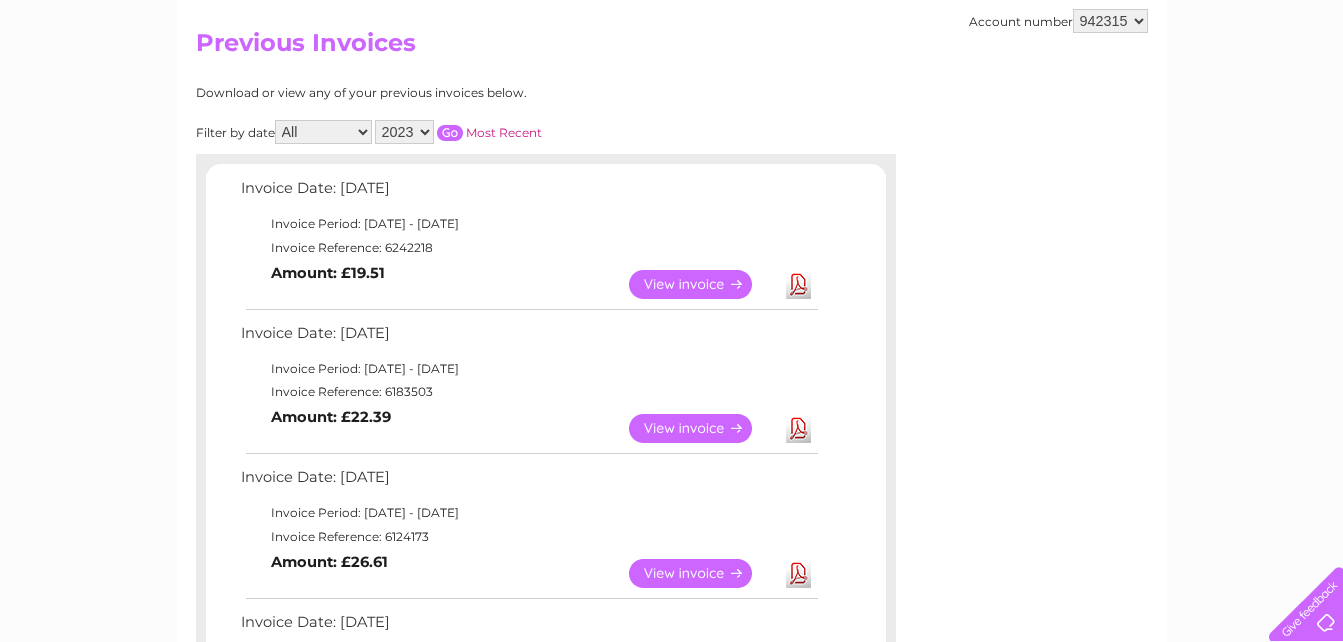 click on "2025
2024
2023
2022" at bounding box center [404, 132] 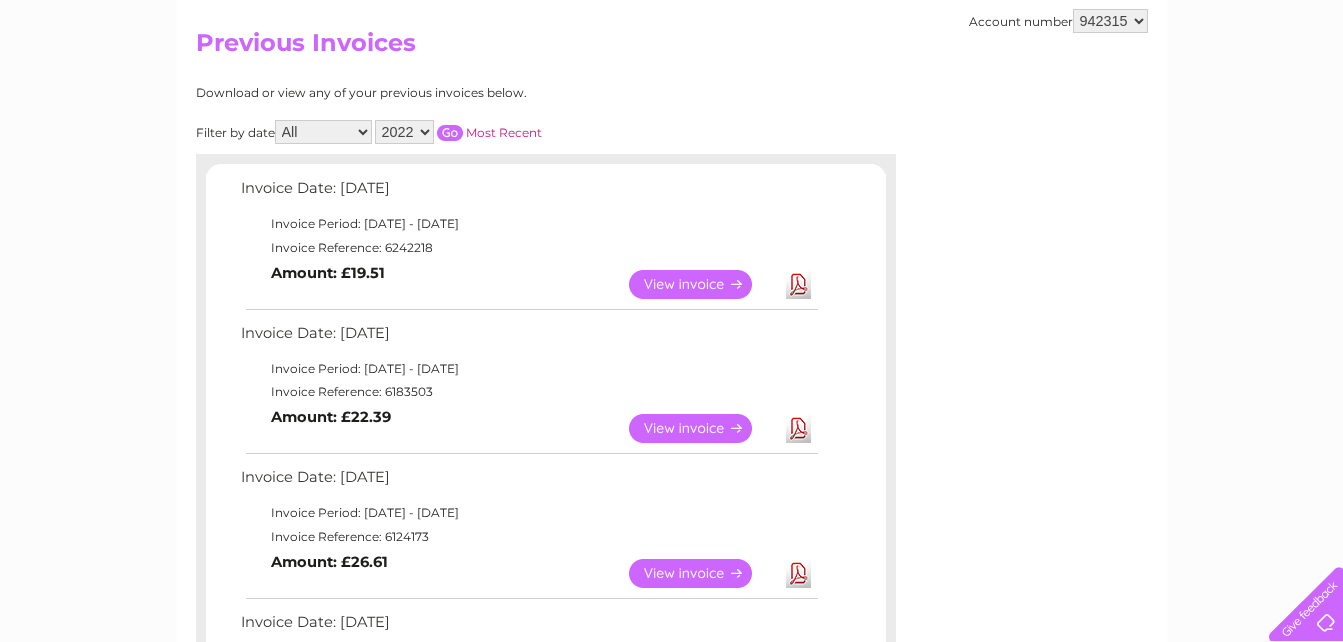 click on "2025
2024
2023
2022" at bounding box center (404, 132) 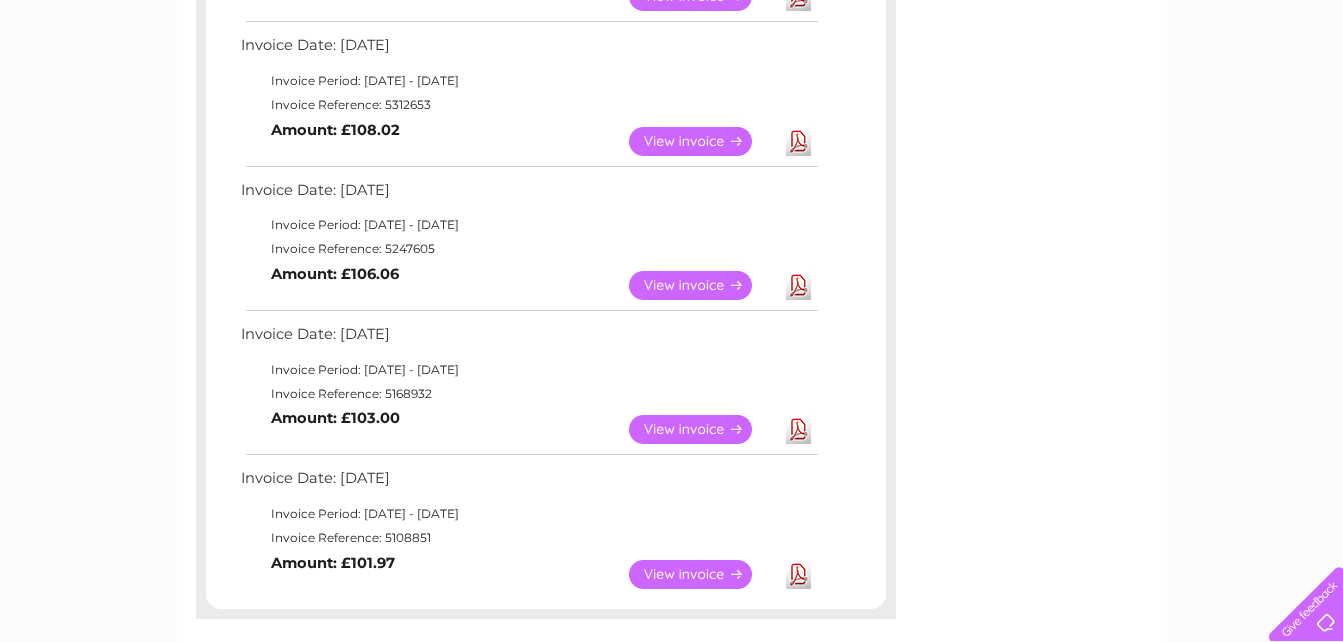 scroll, scrollTop: 600, scrollLeft: 0, axis: vertical 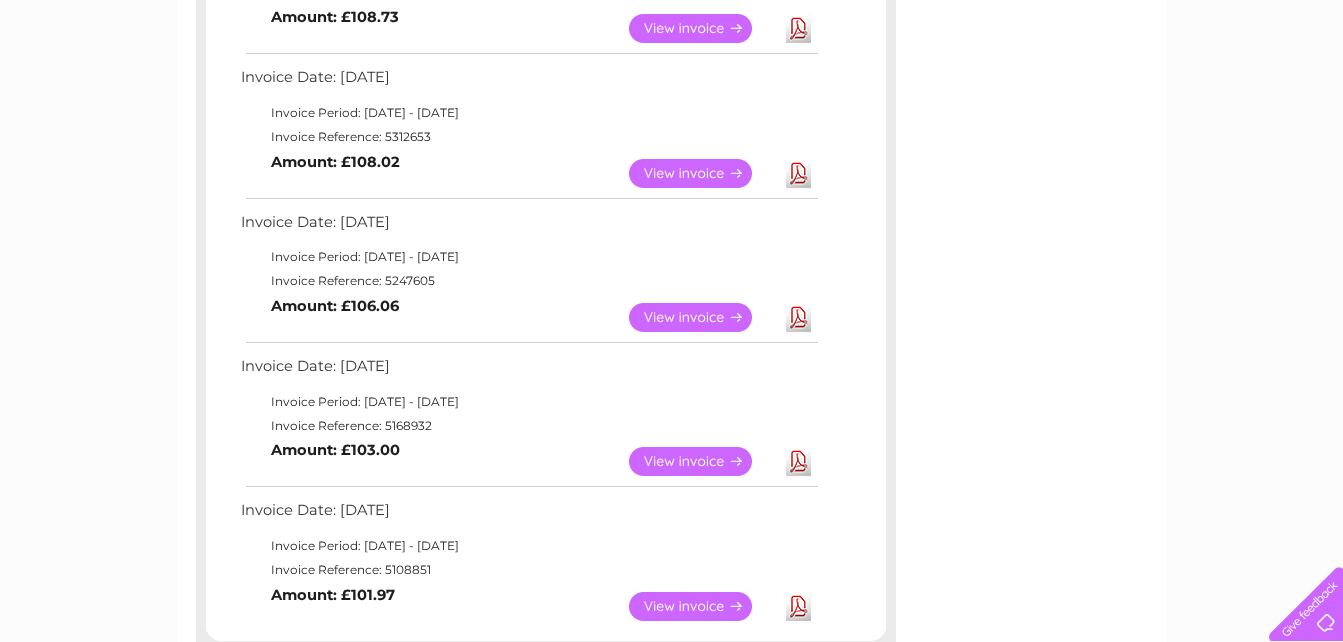click on "View" at bounding box center [702, 606] 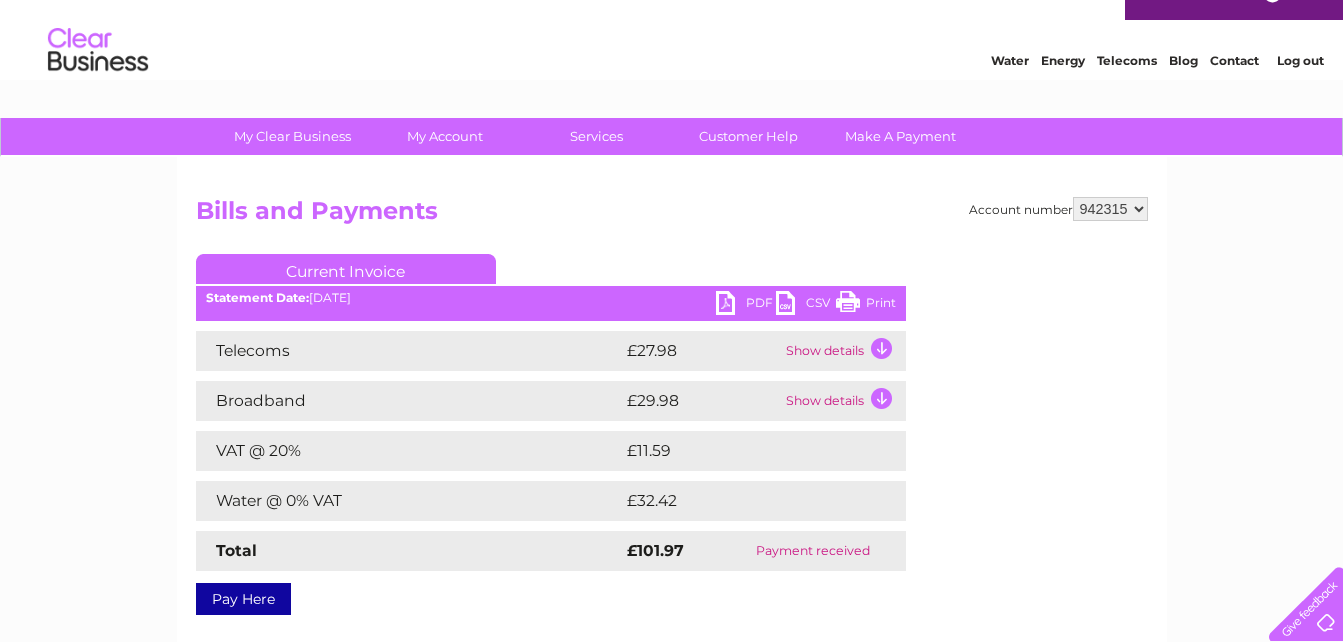 scroll, scrollTop: 0, scrollLeft: 0, axis: both 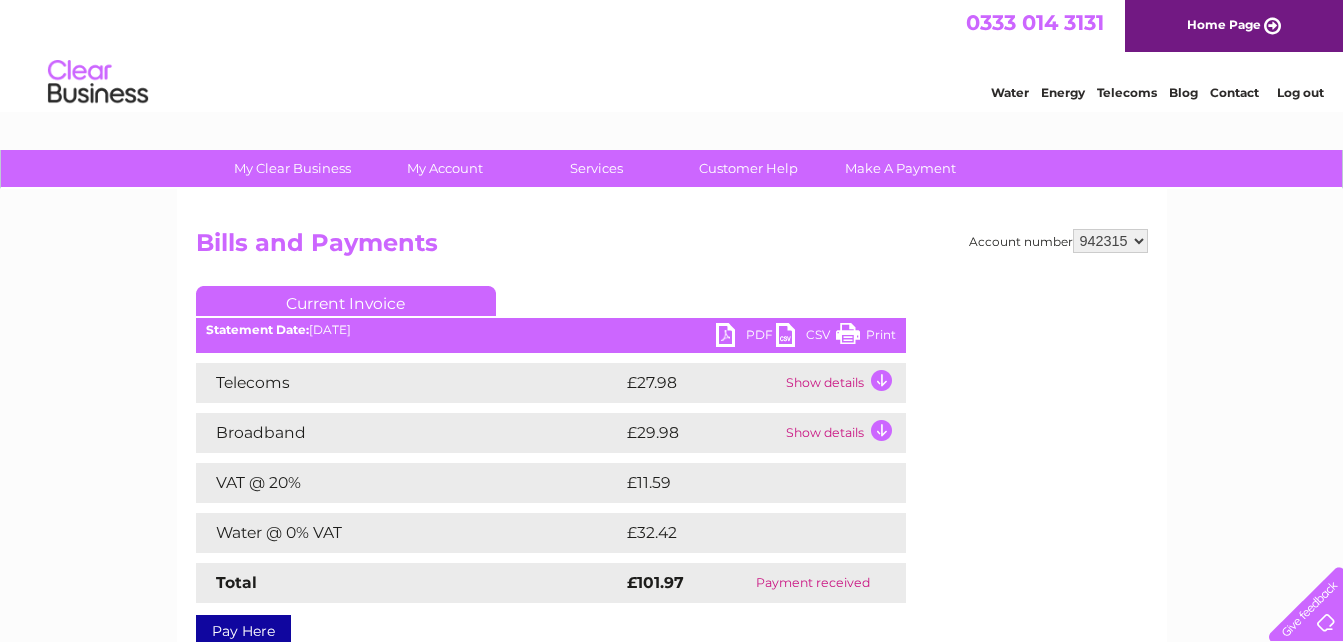 click on "PDF" at bounding box center (746, 337) 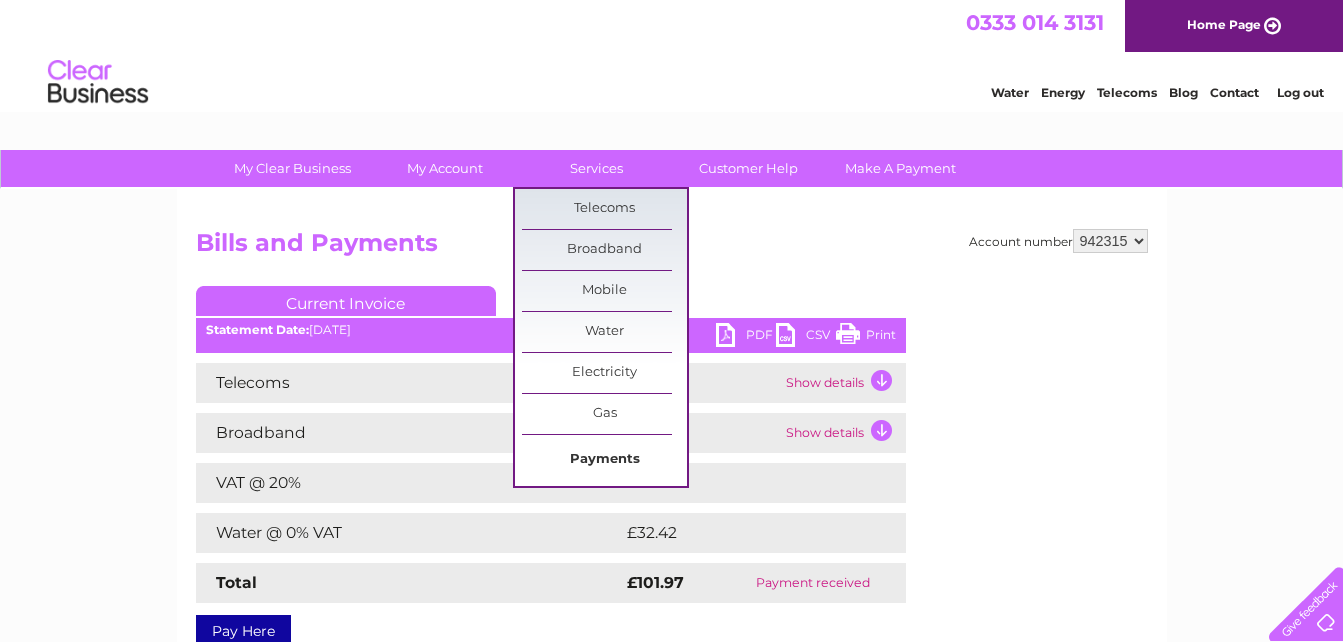 click on "Payments" at bounding box center [604, 460] 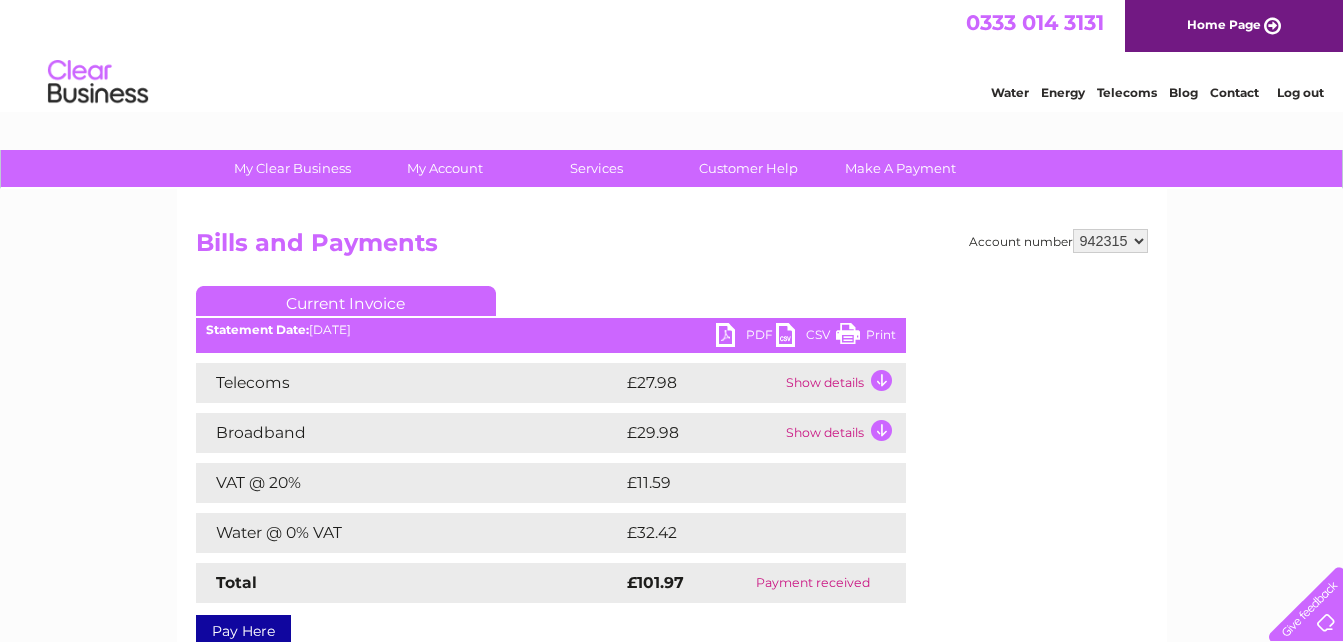scroll, scrollTop: 0, scrollLeft: 0, axis: both 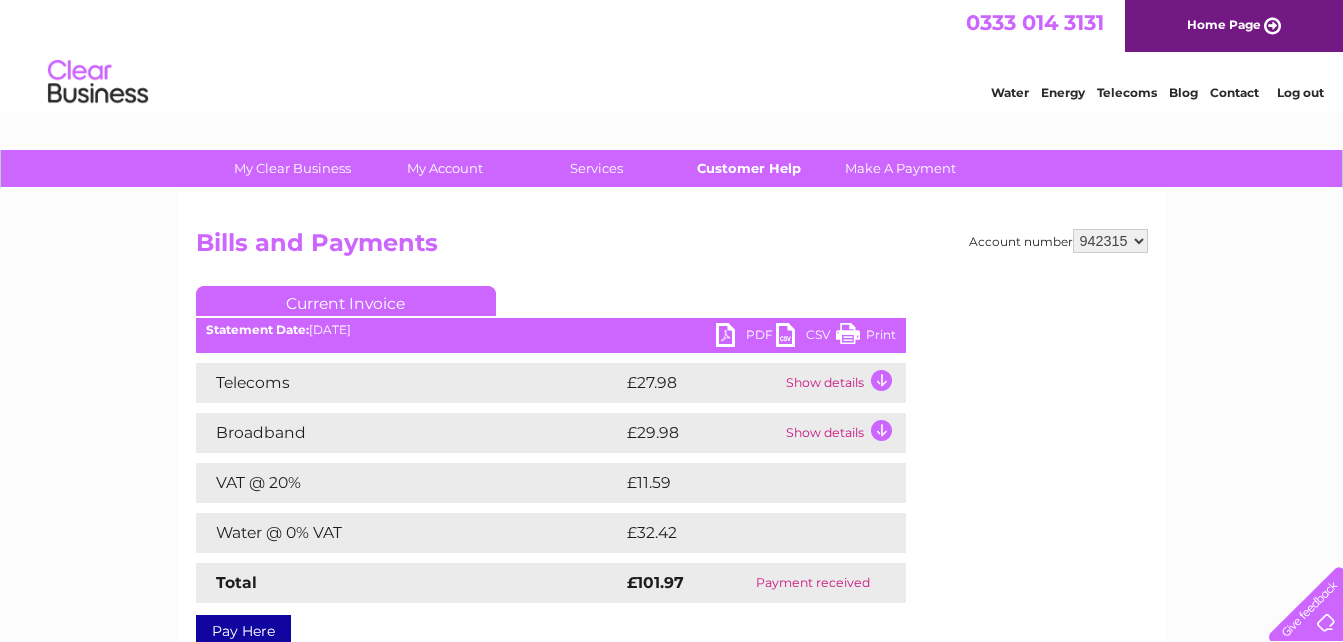 click on "Customer Help" at bounding box center (748, 168) 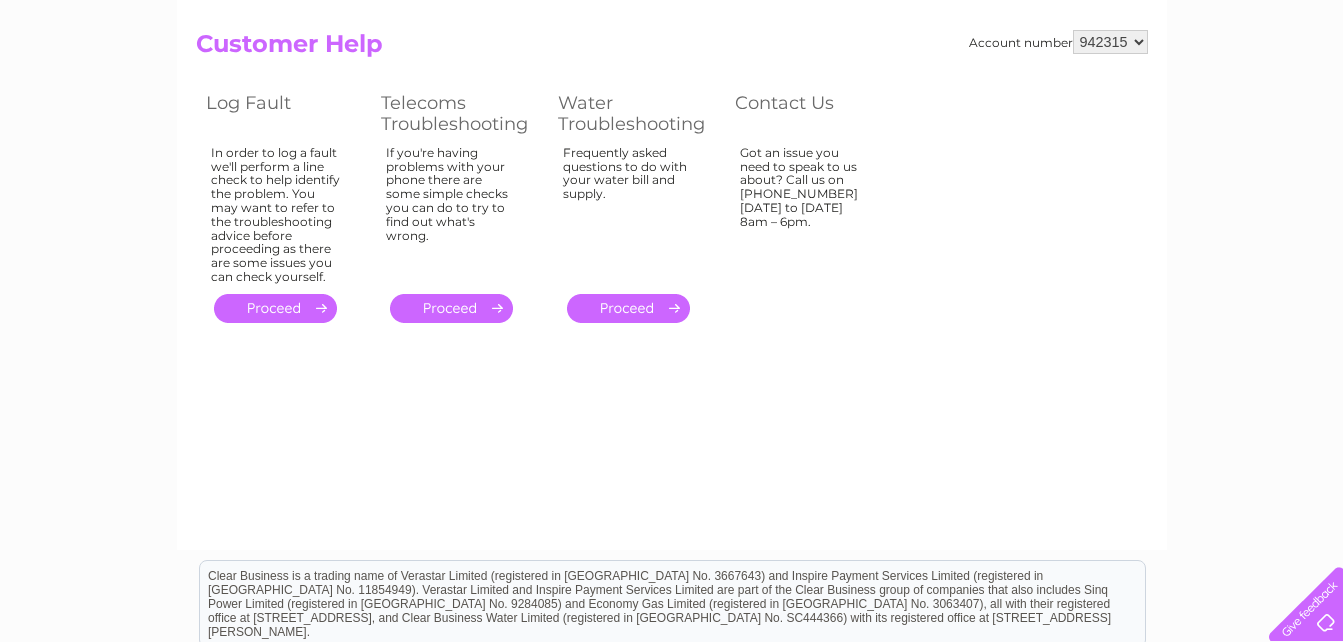 scroll, scrollTop: 164, scrollLeft: 0, axis: vertical 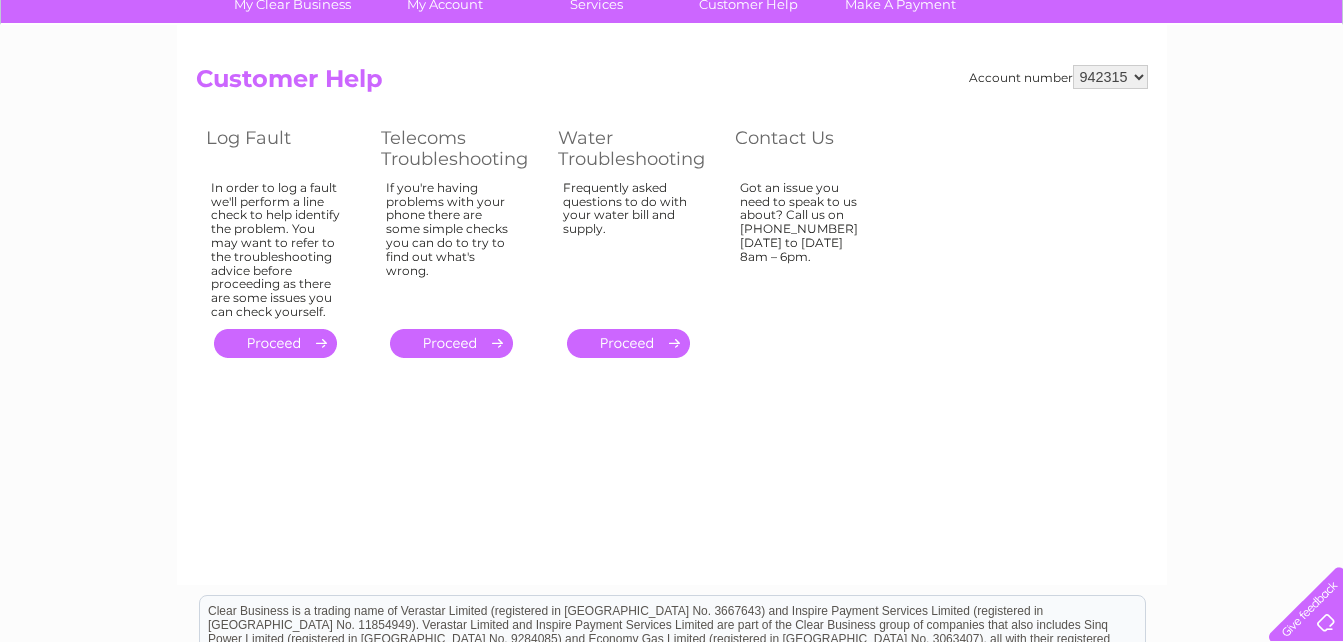 click on "." at bounding box center (628, 343) 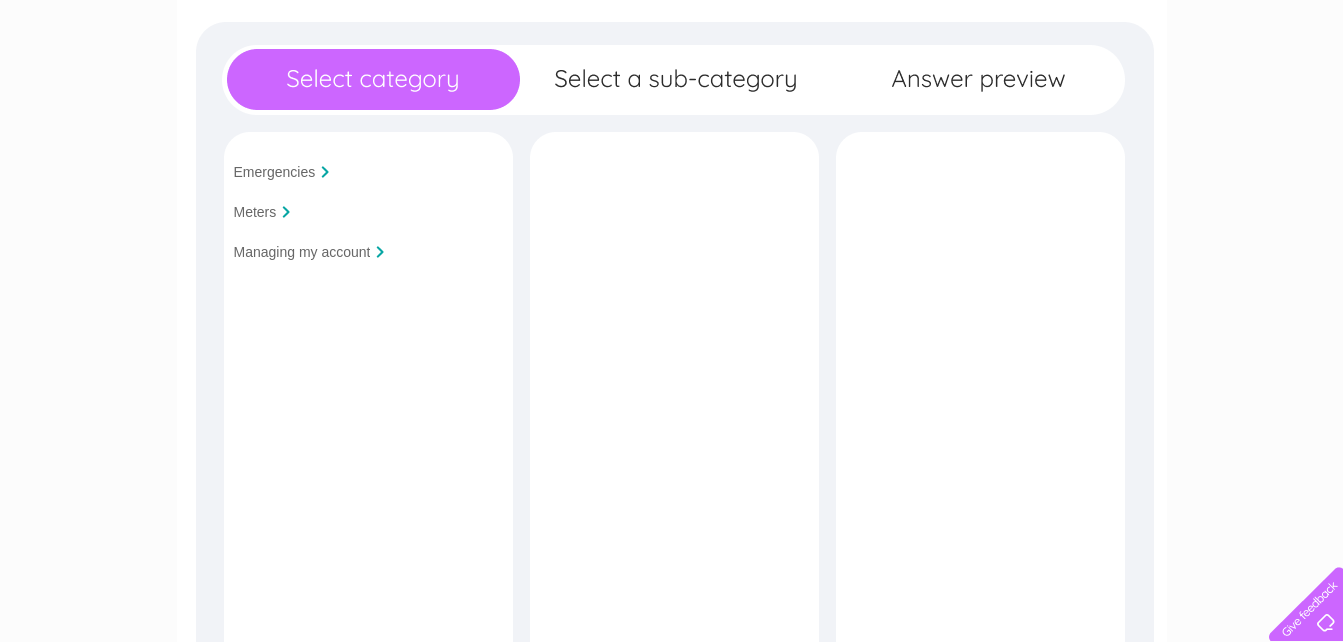 scroll, scrollTop: 300, scrollLeft: 0, axis: vertical 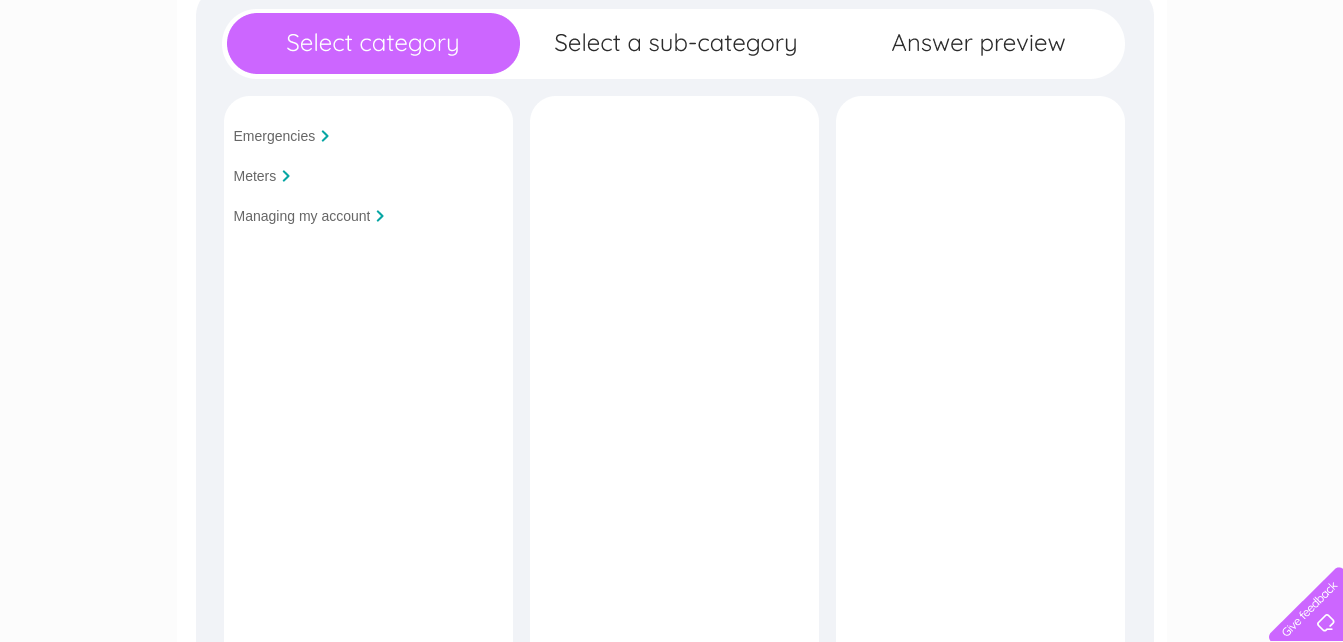 click on "Meters" at bounding box center (255, 176) 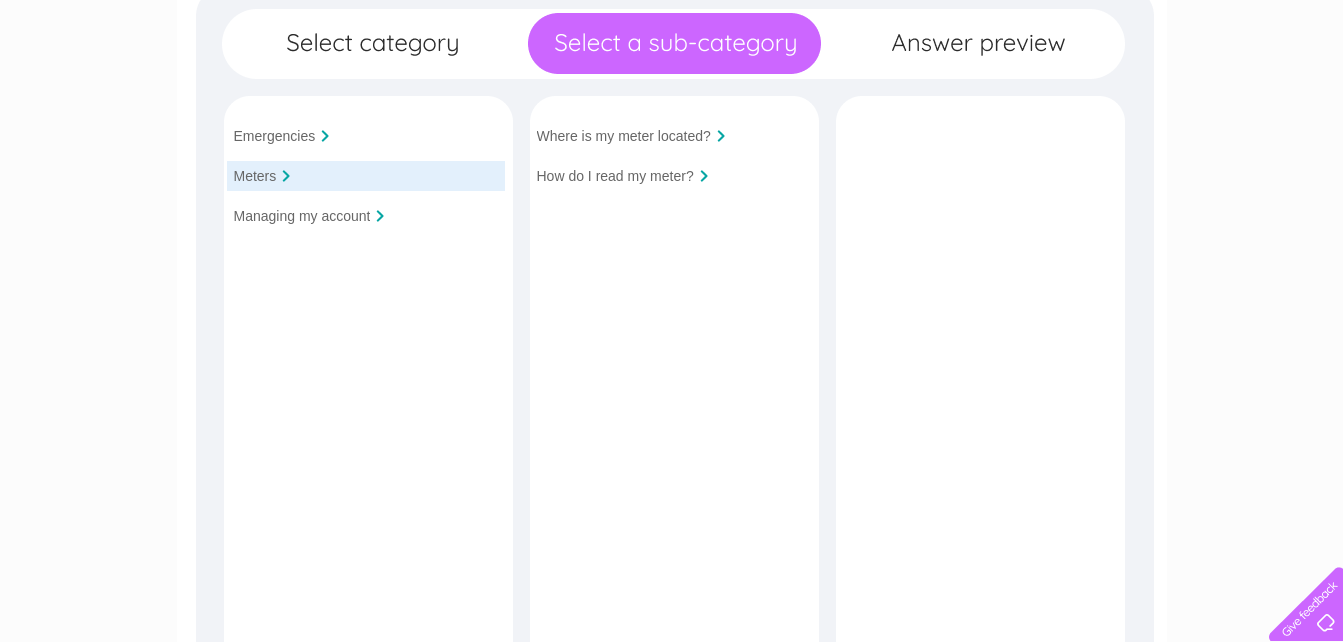click on "Managing my account" at bounding box center (302, 216) 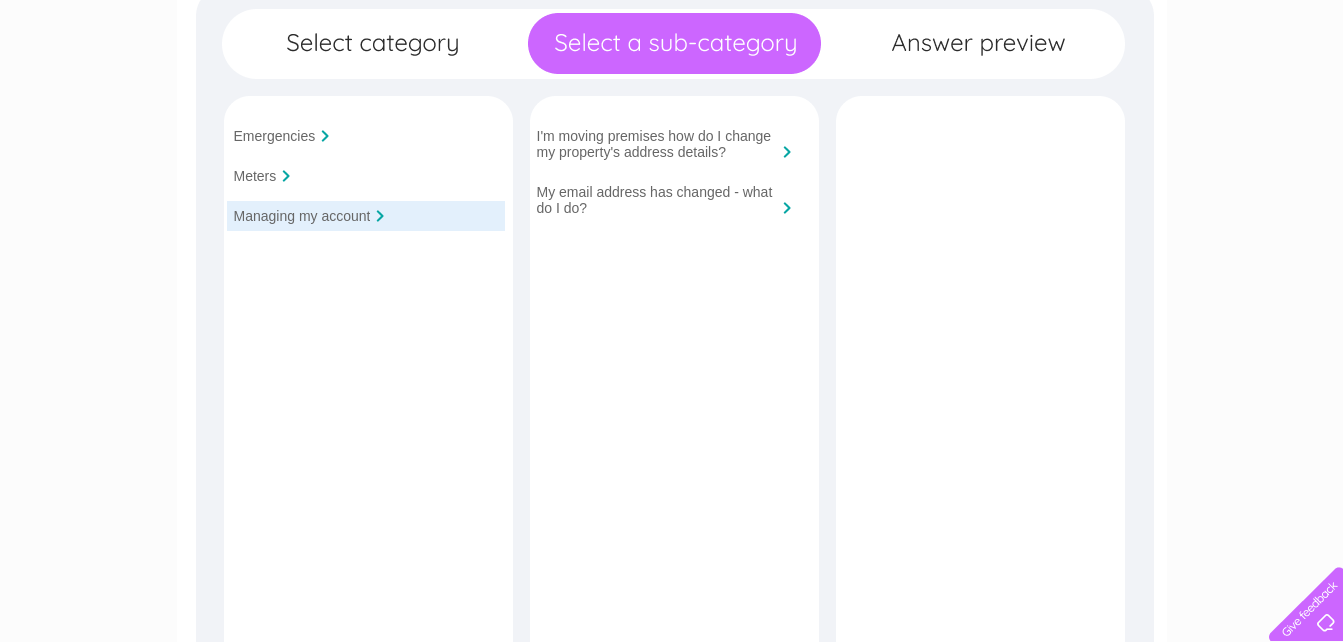click on "Emergencies" at bounding box center [275, 136] 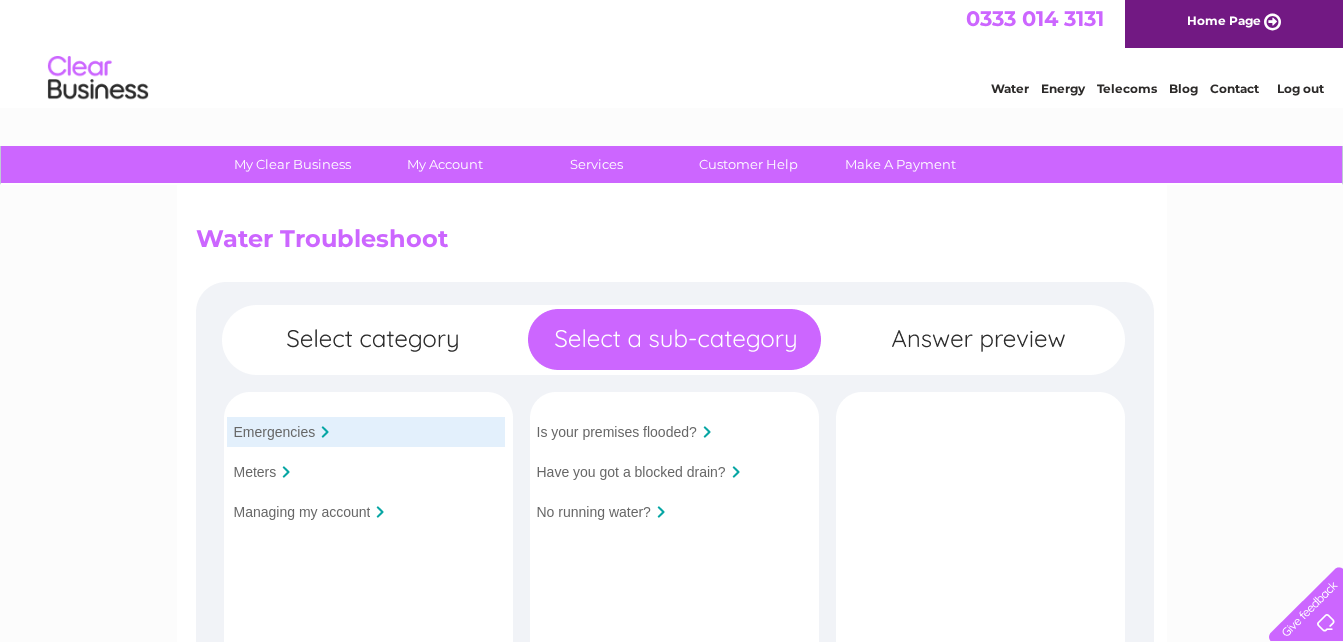 scroll, scrollTop: 0, scrollLeft: 0, axis: both 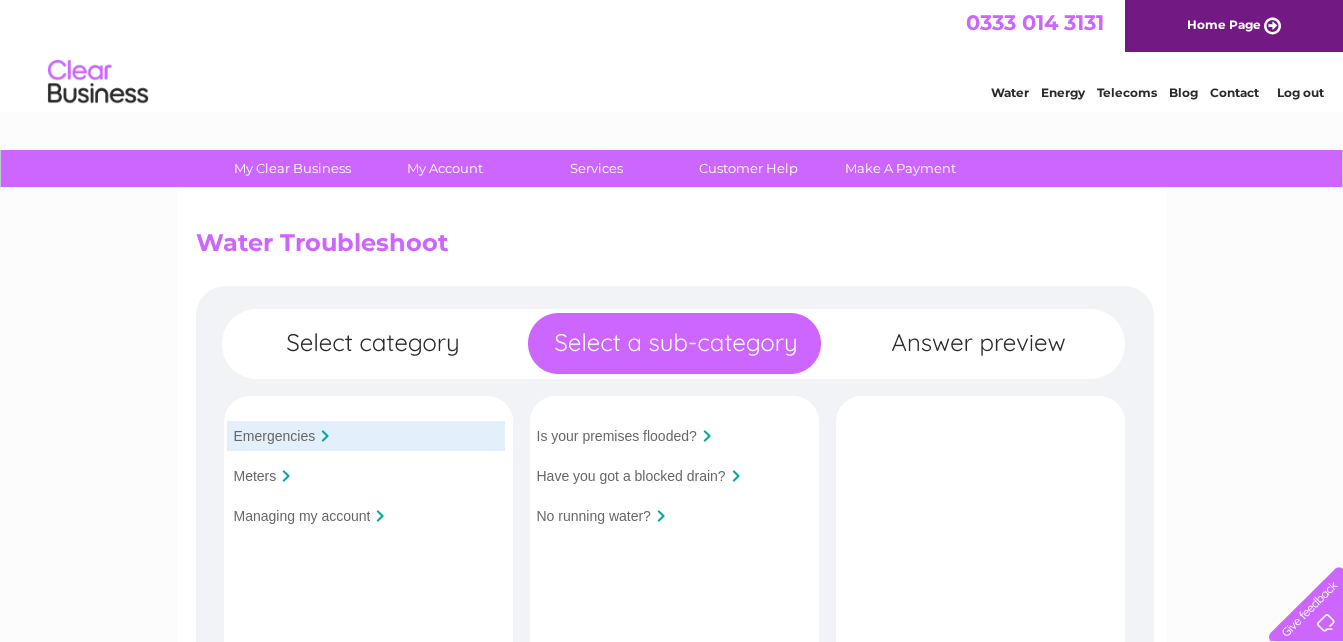 click on "Log out" at bounding box center (1300, 92) 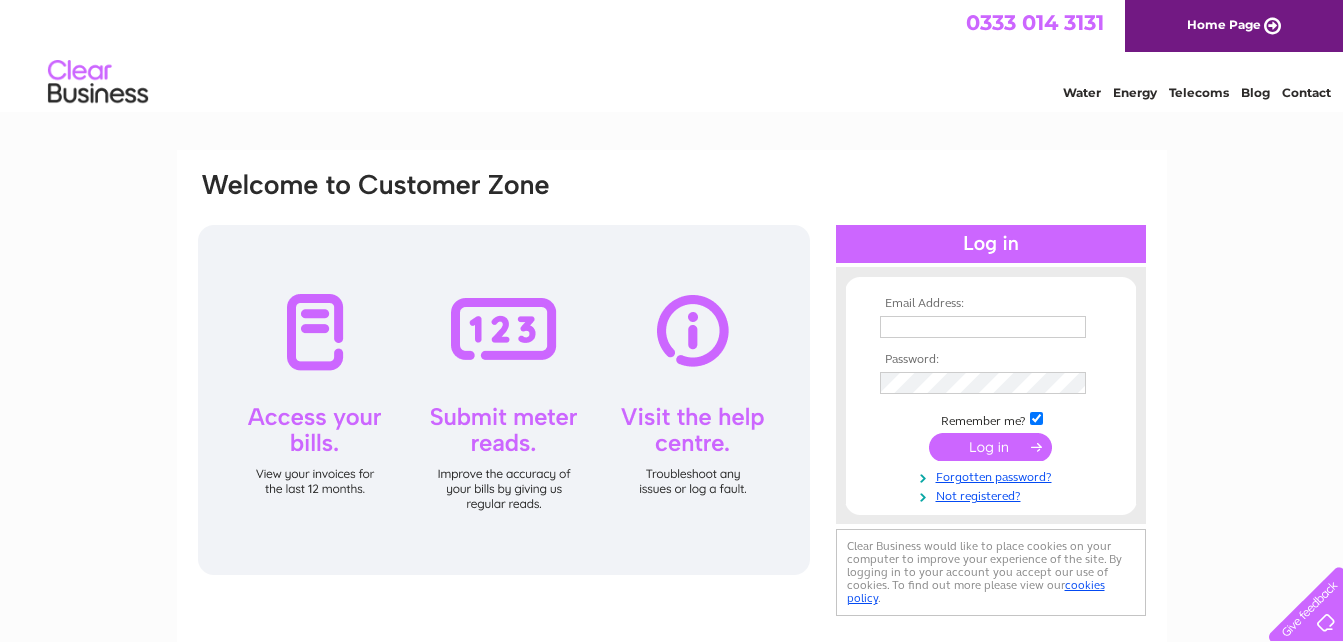 scroll, scrollTop: 0, scrollLeft: 0, axis: both 